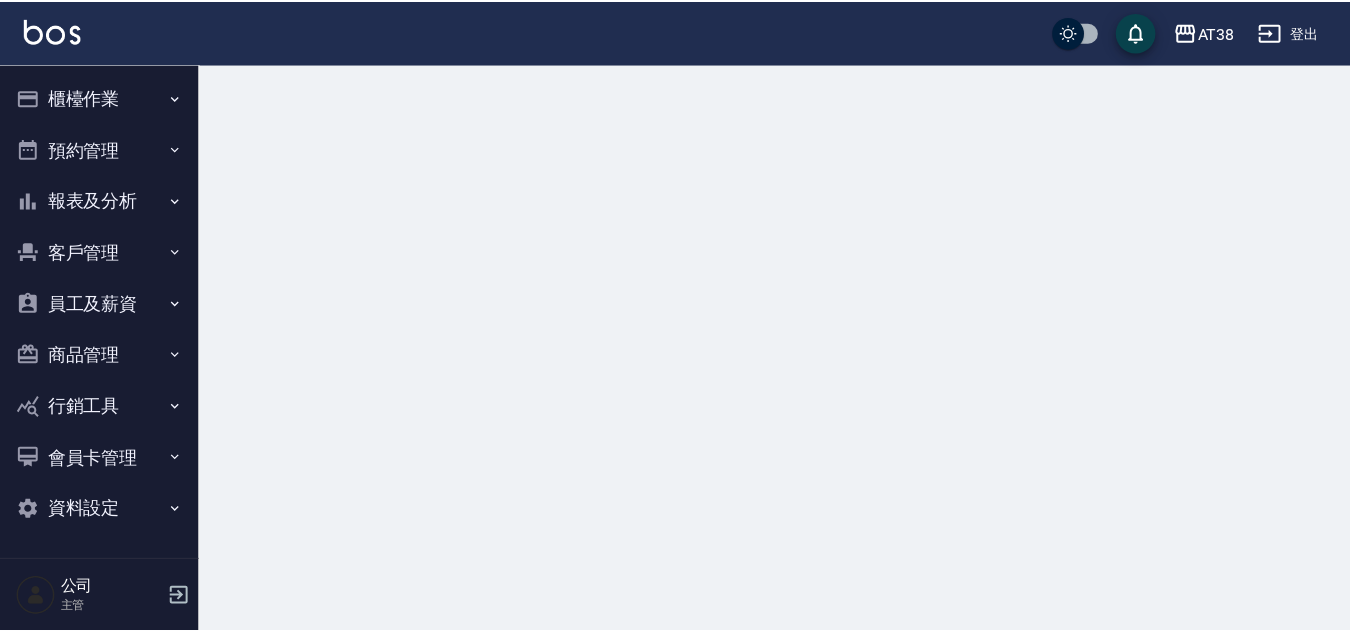 scroll, scrollTop: 0, scrollLeft: 0, axis: both 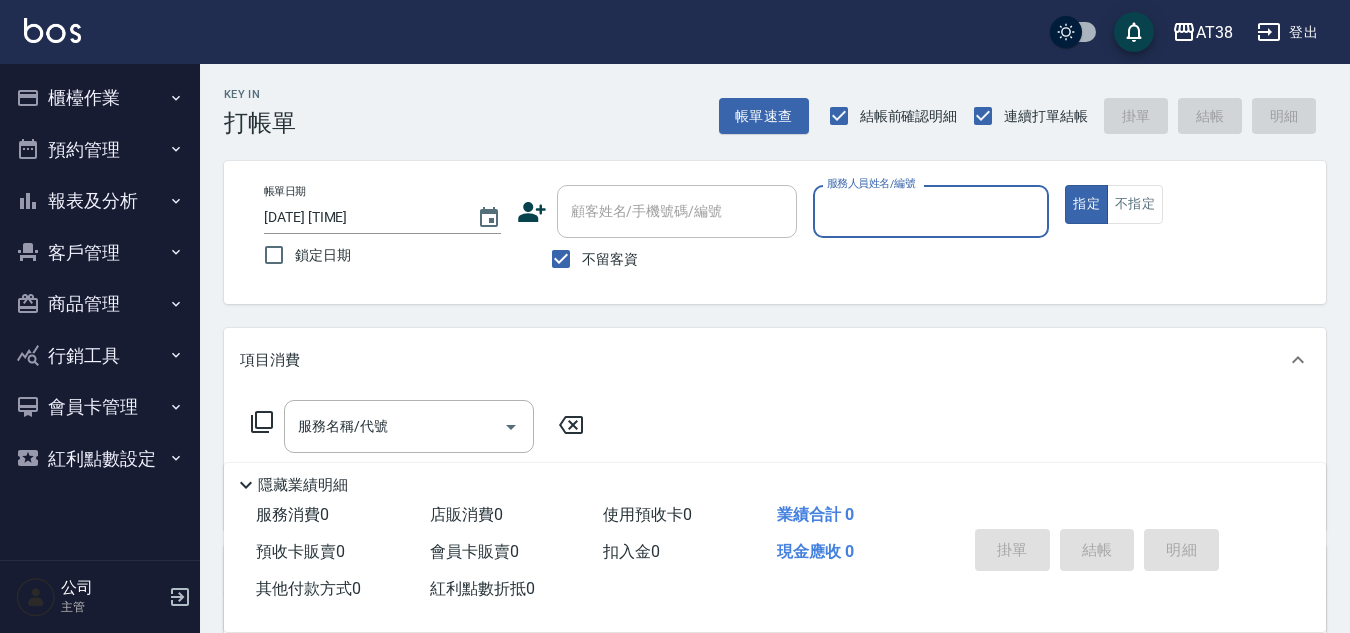 click on "櫃檯作業" at bounding box center [100, 98] 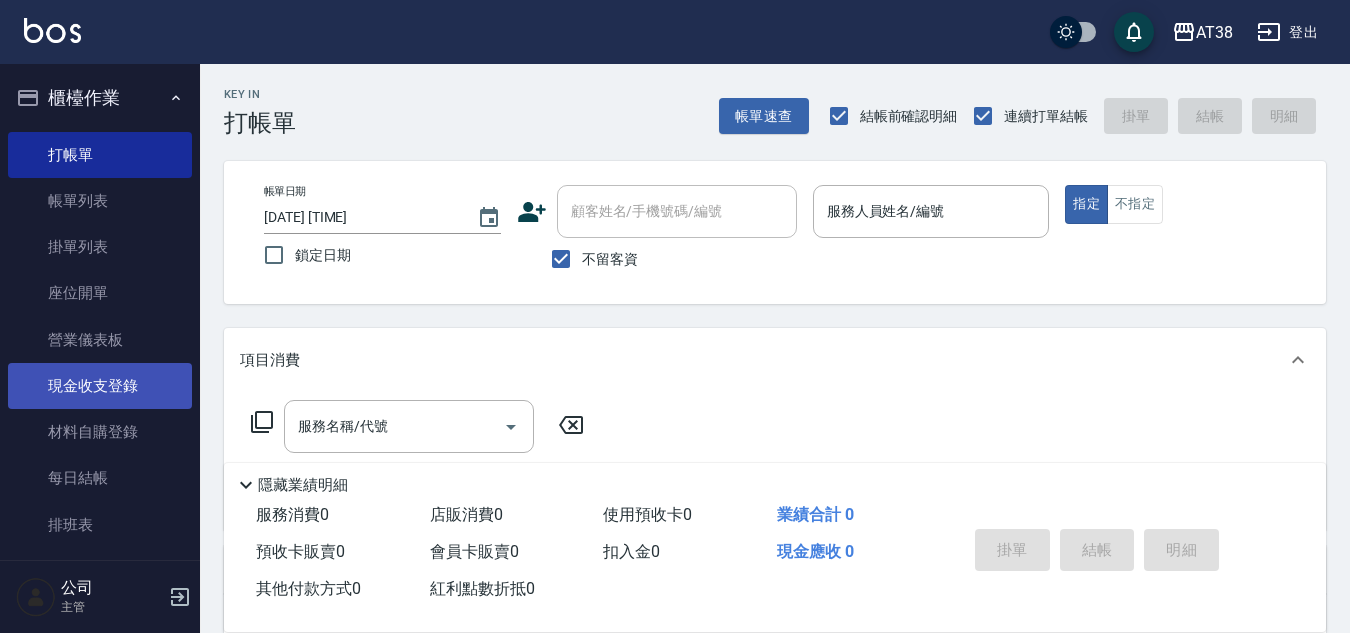 click on "現金收支登錄" at bounding box center [100, 386] 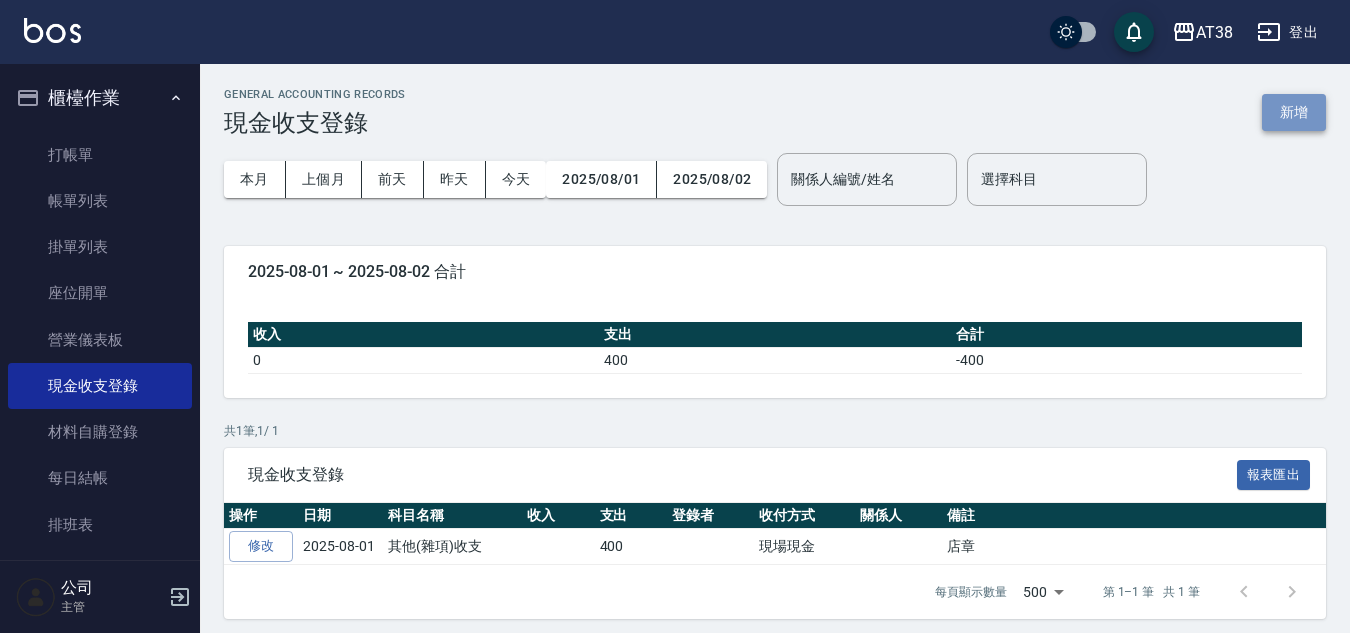 click on "新增" at bounding box center (1294, 112) 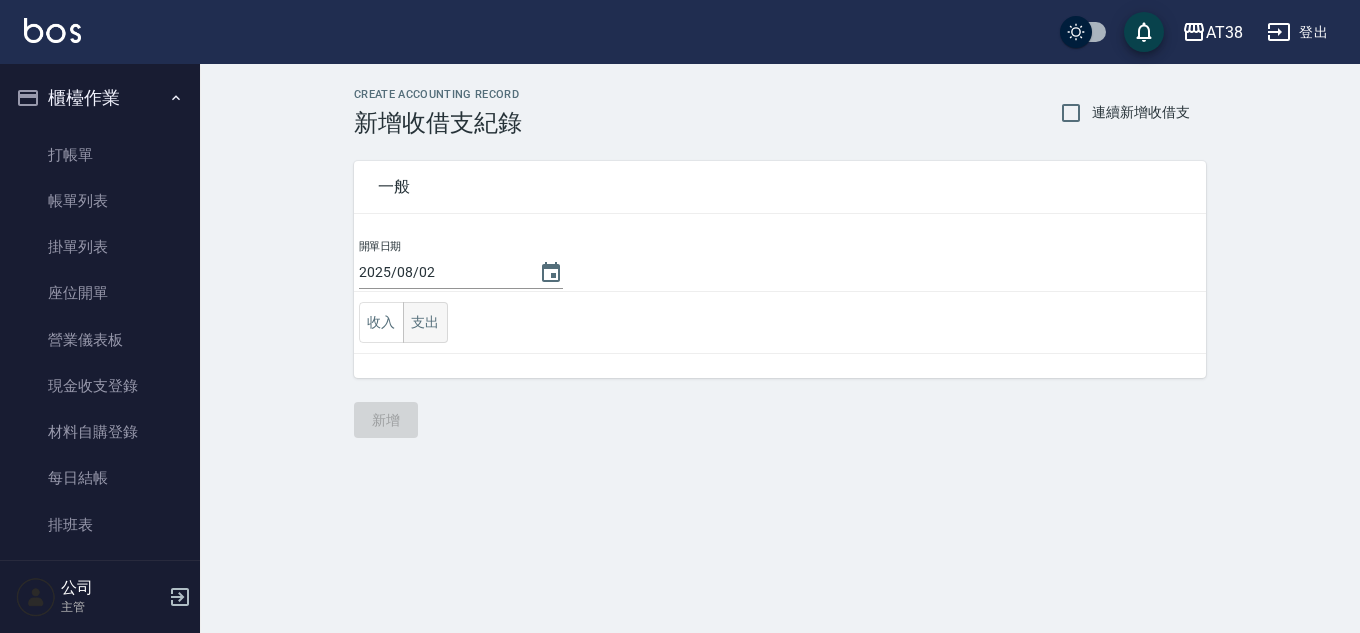 click on "支出" at bounding box center (425, 322) 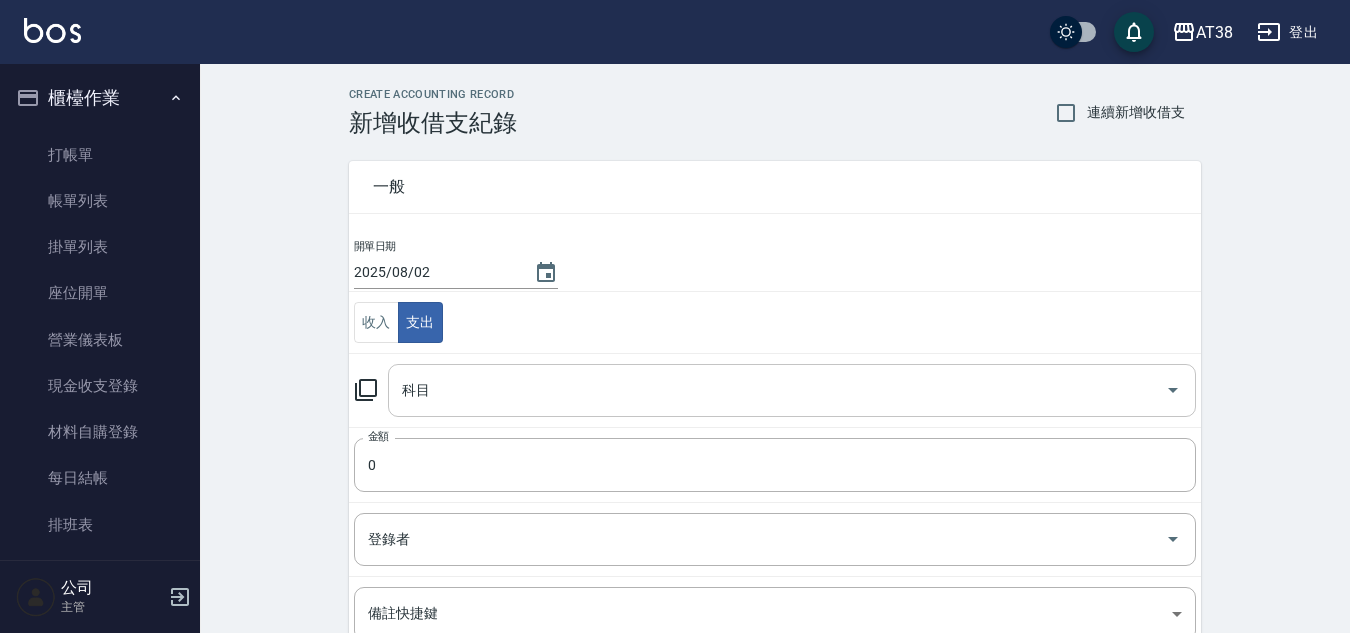 click on "科目" at bounding box center [777, 390] 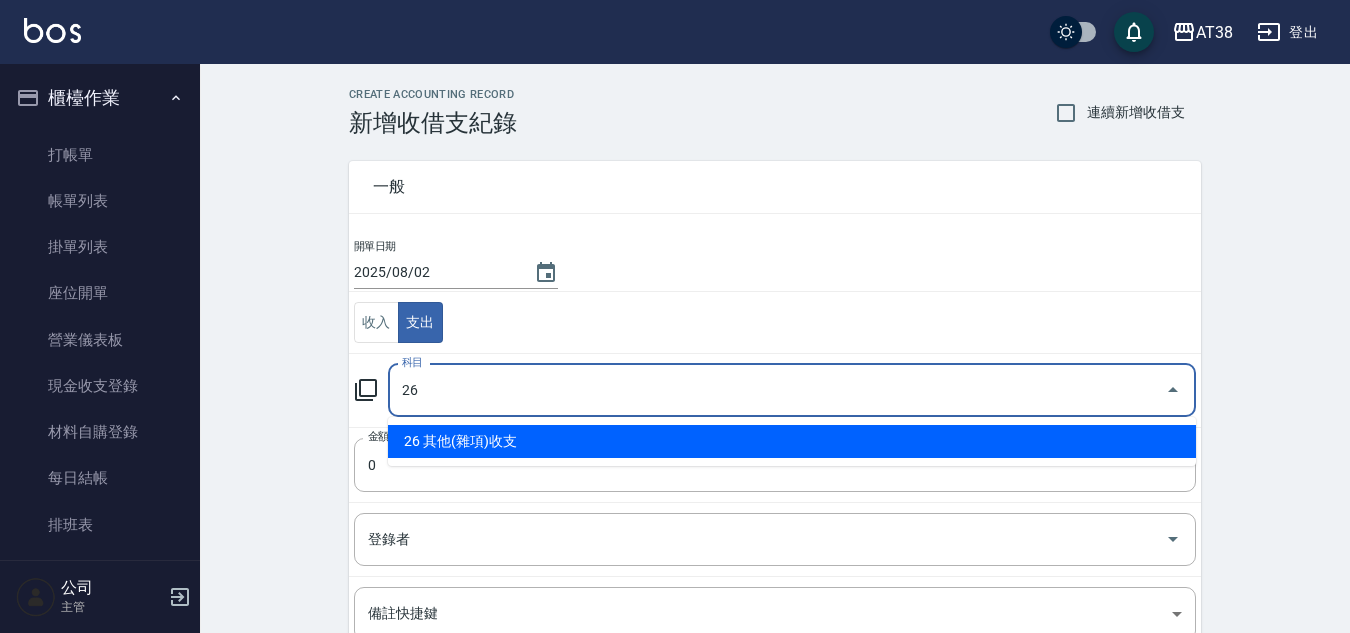 click on "26 其他(雜項)收支" at bounding box center (792, 441) 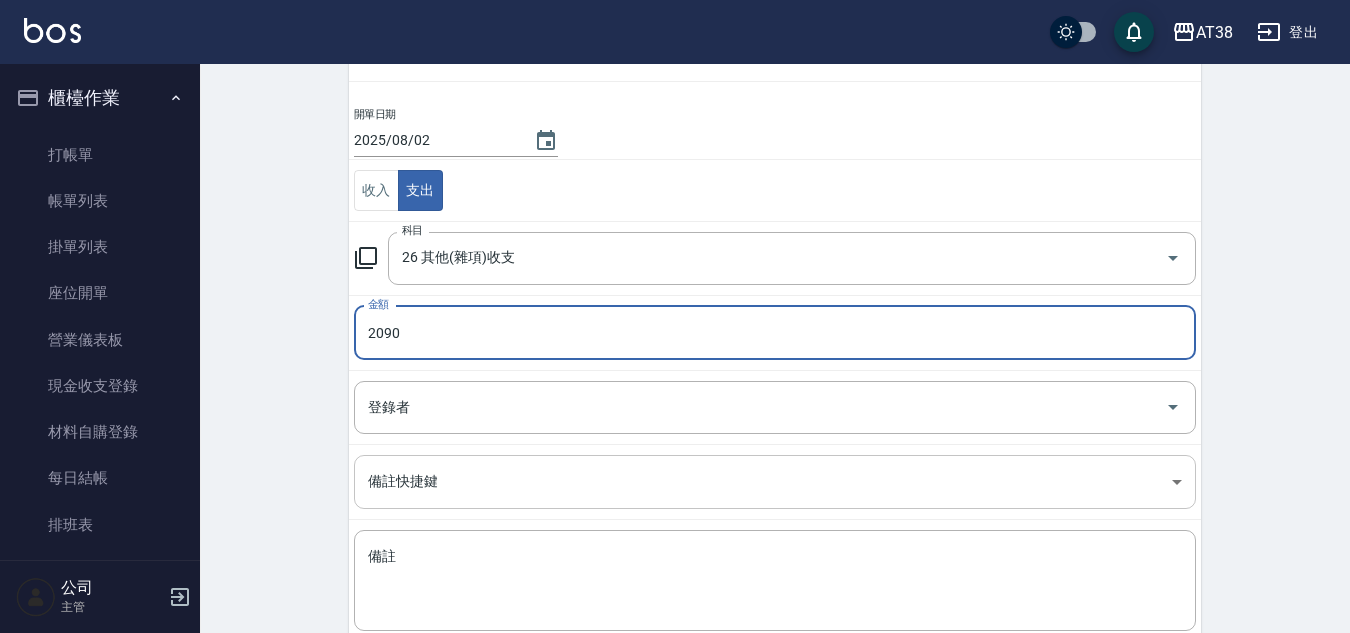 scroll, scrollTop: 250, scrollLeft: 0, axis: vertical 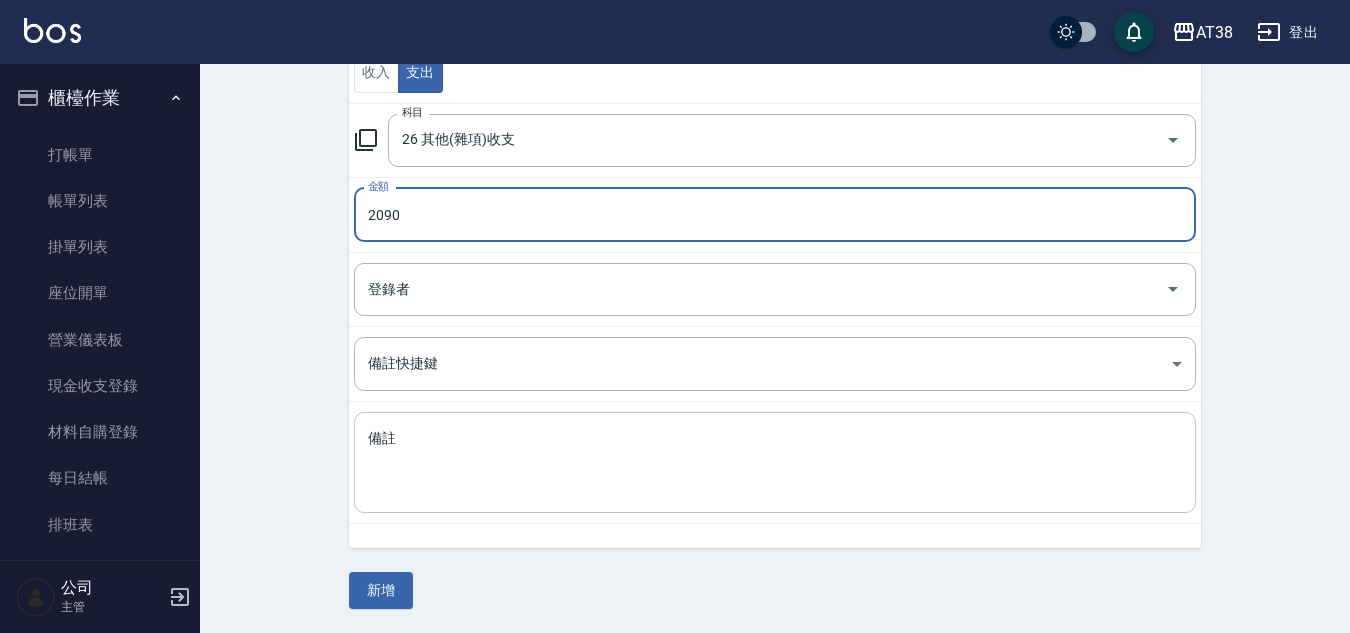 type on "2090" 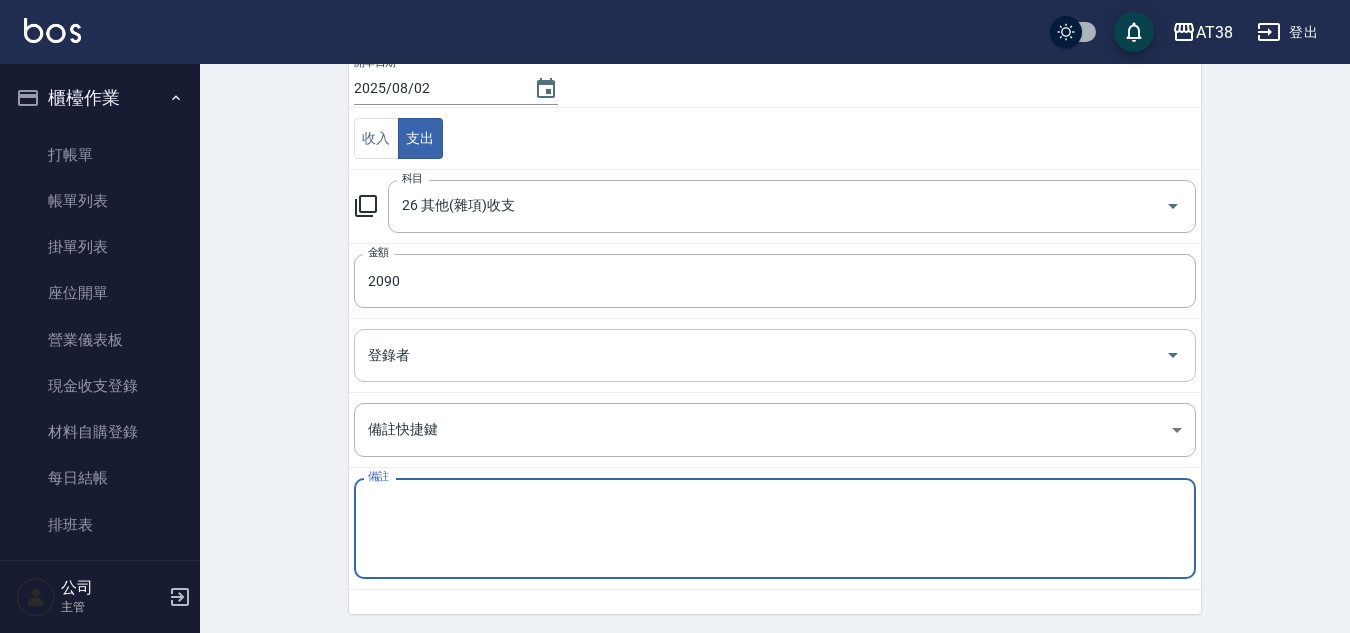 scroll, scrollTop: 150, scrollLeft: 0, axis: vertical 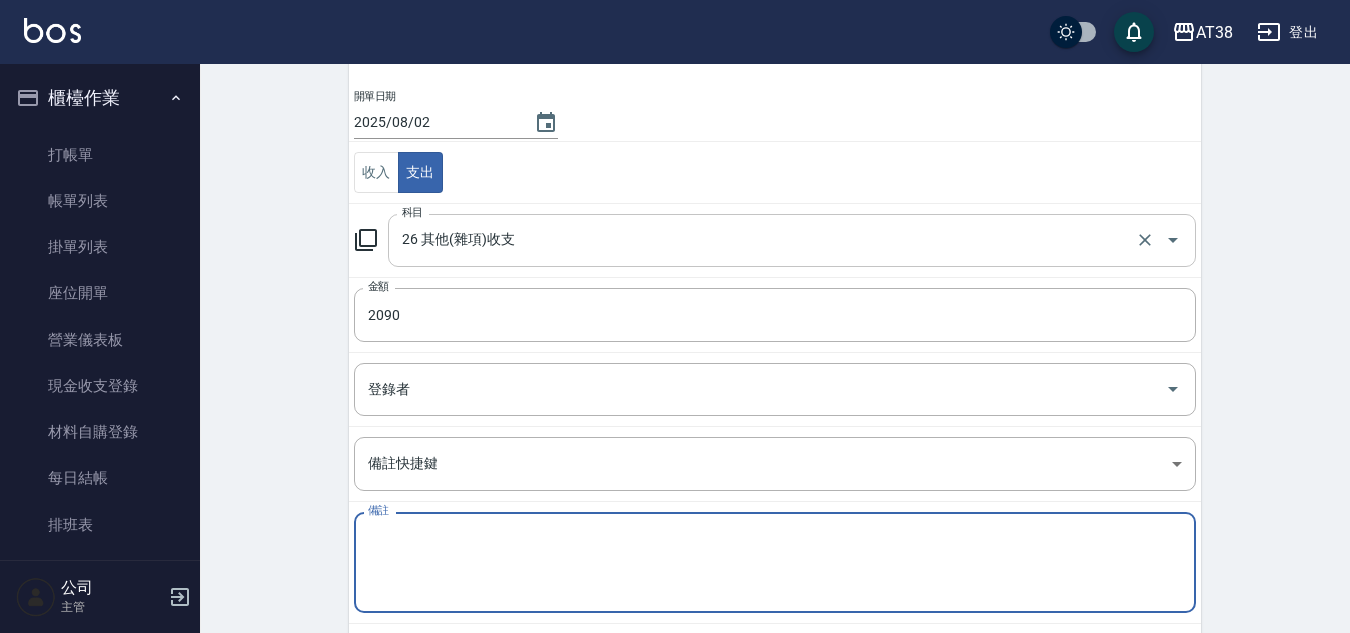 click on "26 其他(雜項)收支" at bounding box center [764, 240] 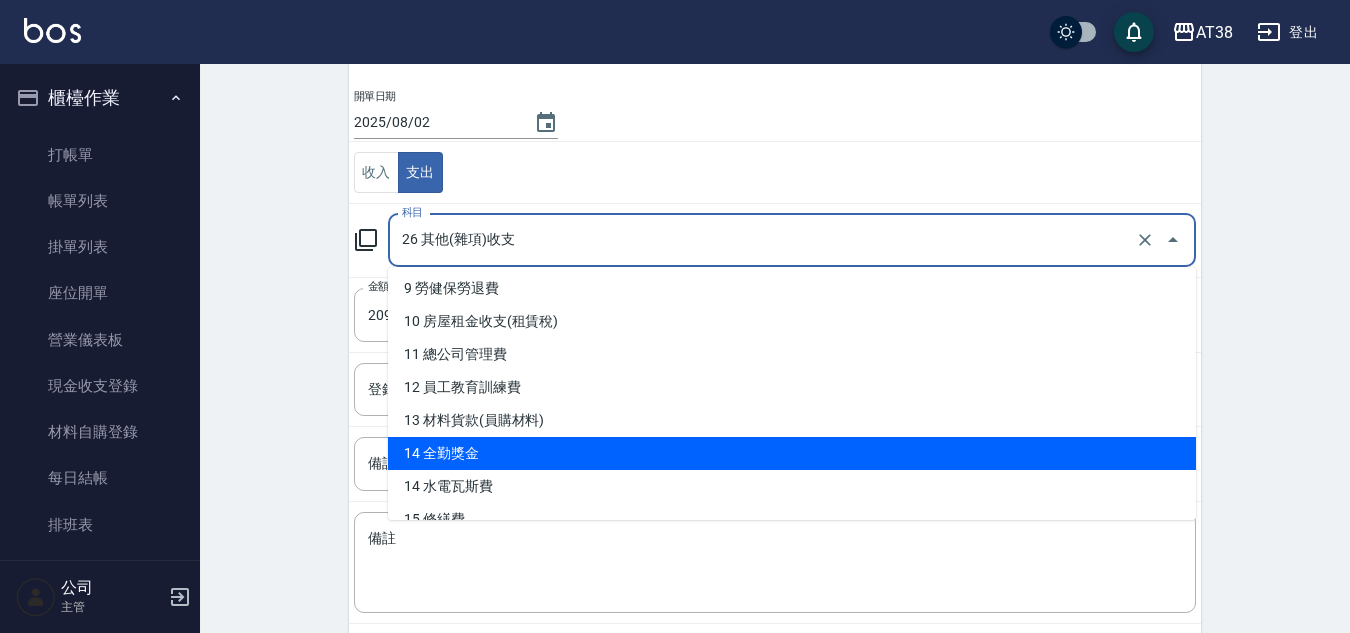 scroll, scrollTop: 400, scrollLeft: 0, axis: vertical 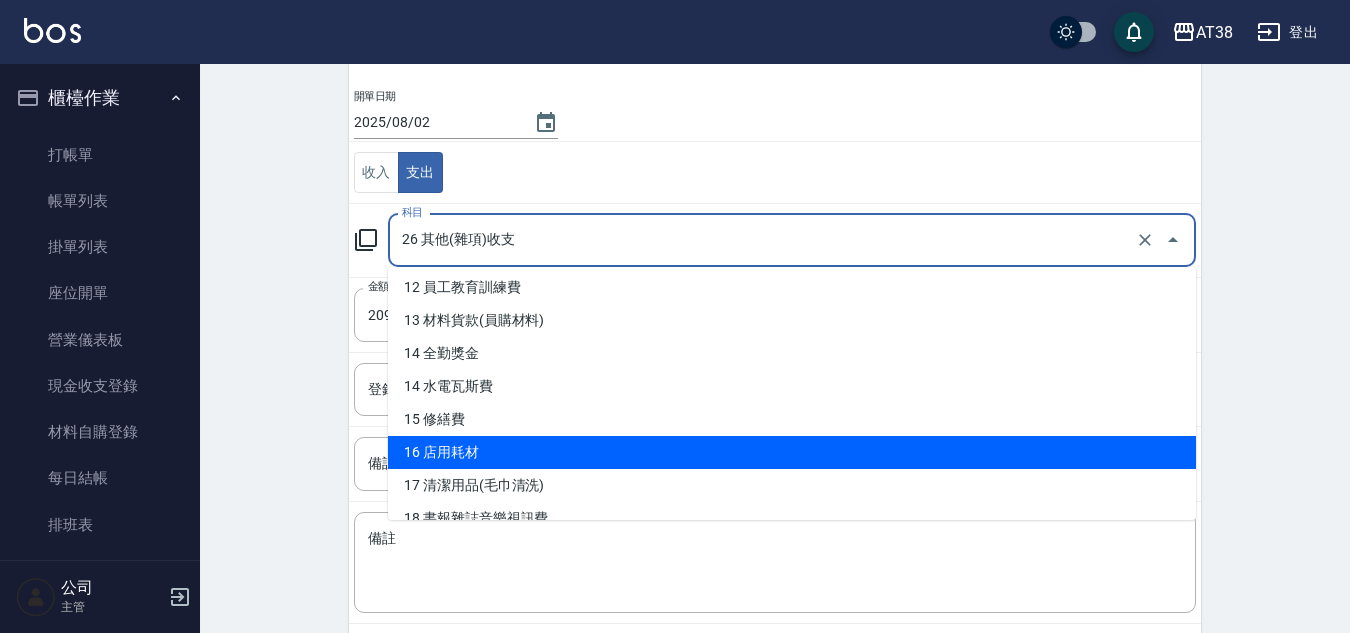 click on "16 店用耗材" at bounding box center (792, 452) 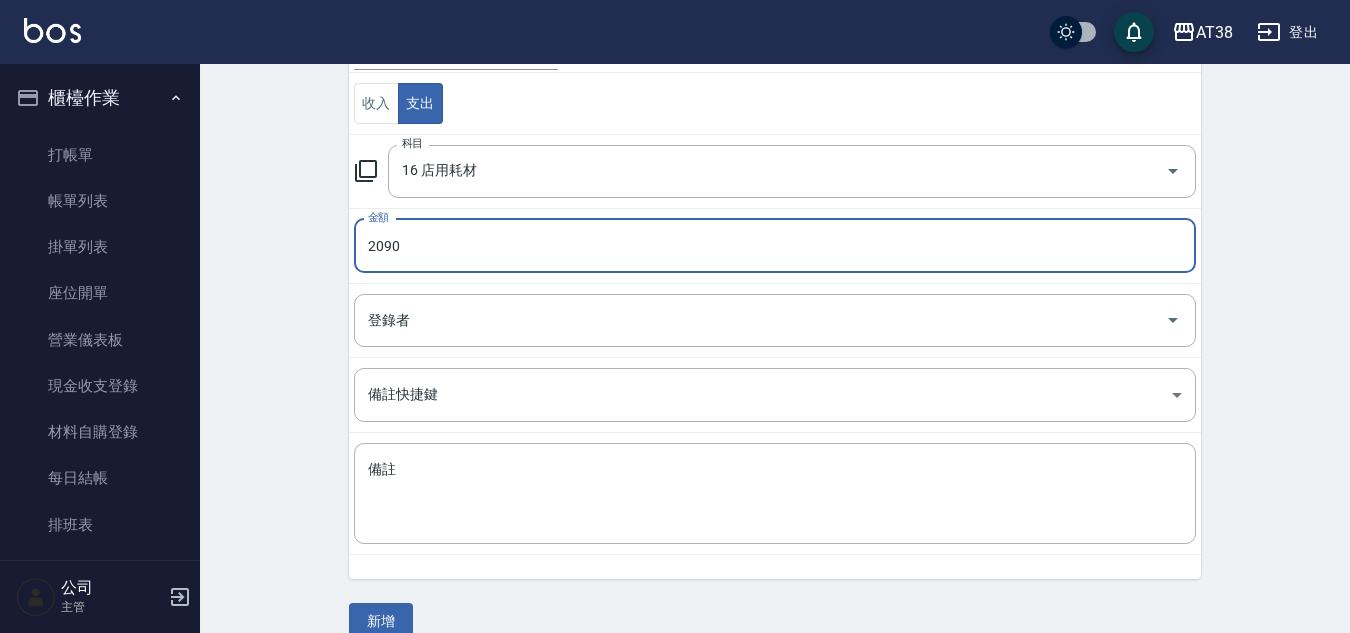 scroll, scrollTop: 250, scrollLeft: 0, axis: vertical 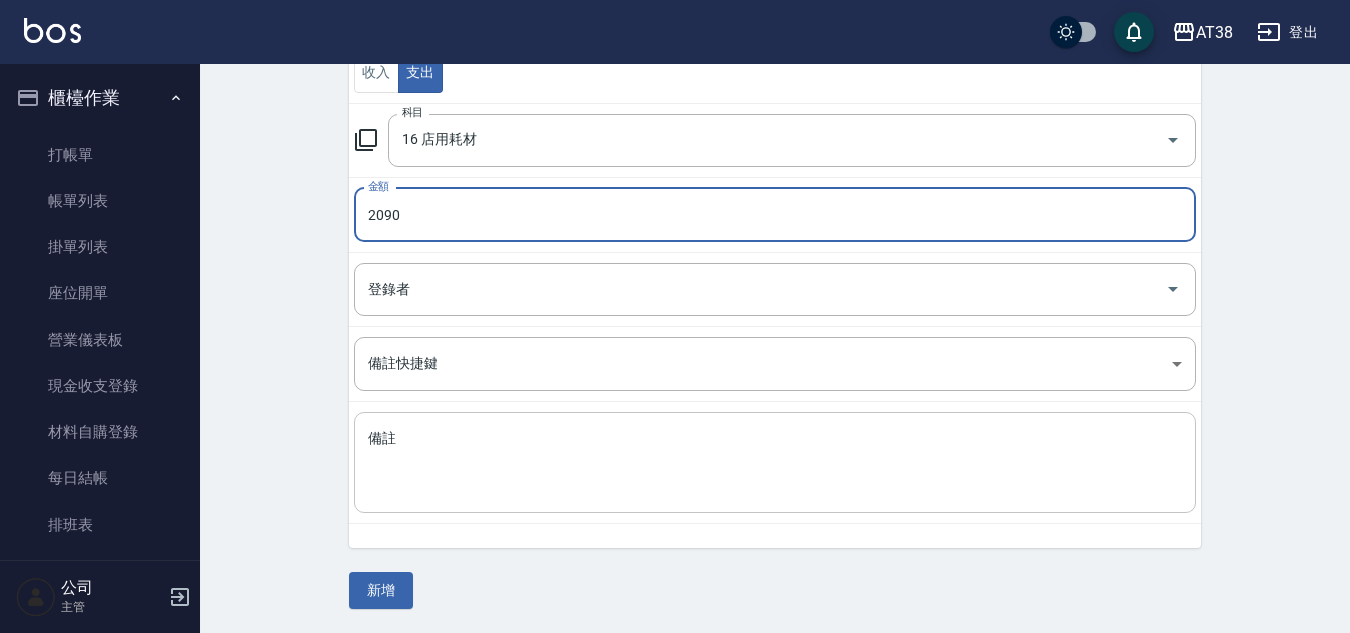 click on "x 備註" at bounding box center [775, 462] 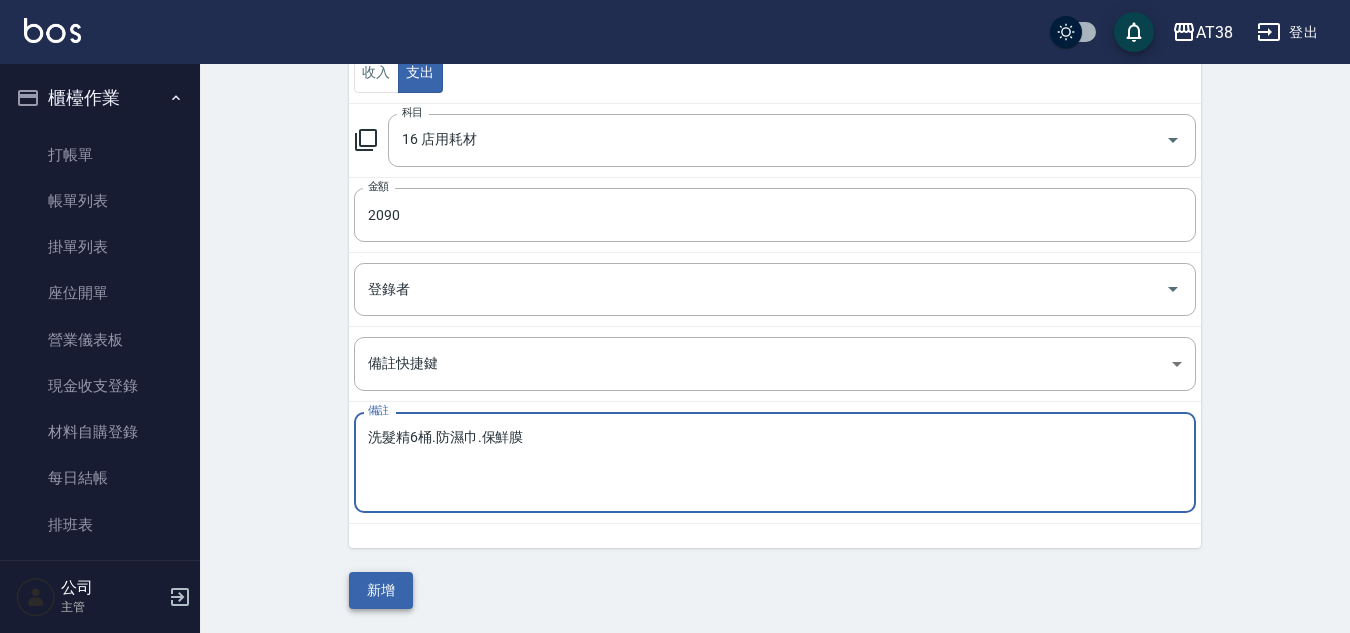 type on "洗髮精6桶.防濕巾.保鮮膜" 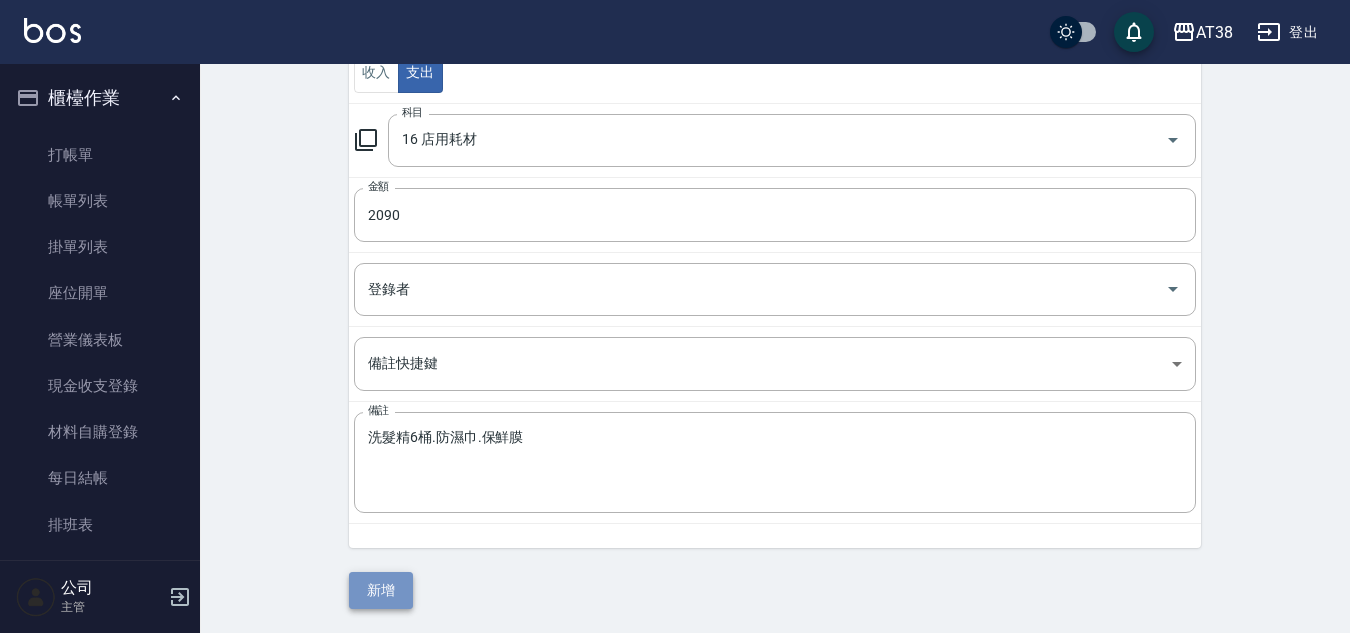 click on "新增" at bounding box center [381, 590] 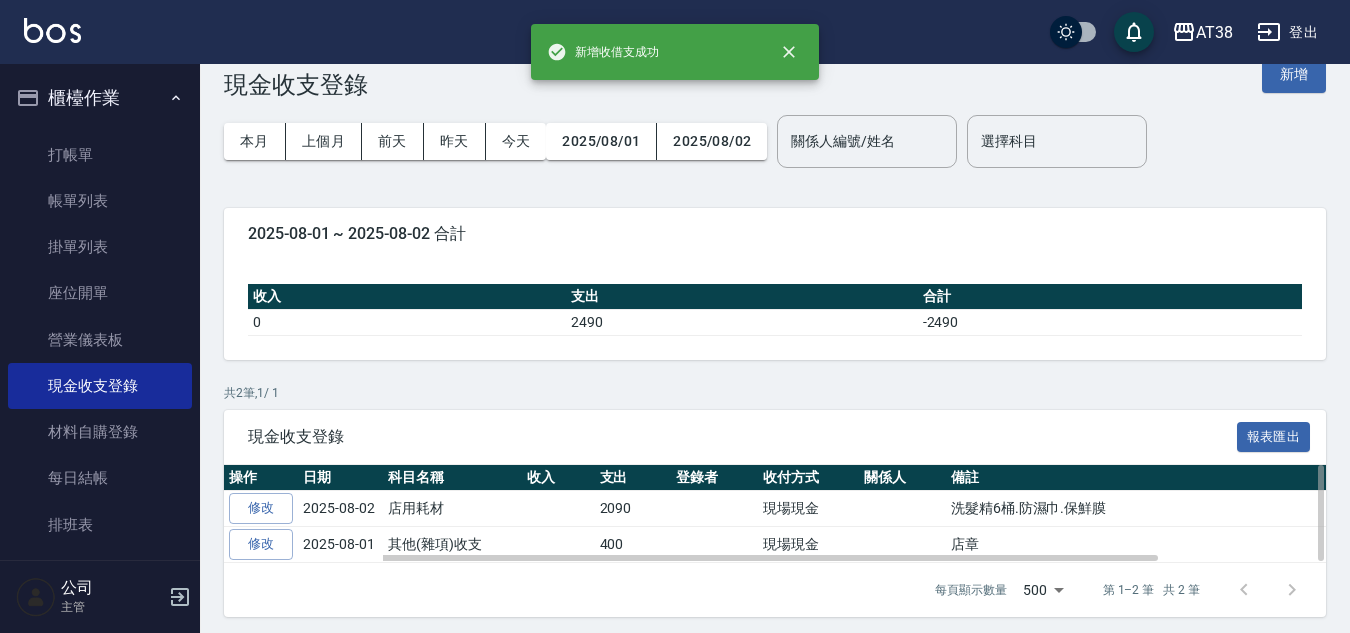 scroll, scrollTop: 46, scrollLeft: 0, axis: vertical 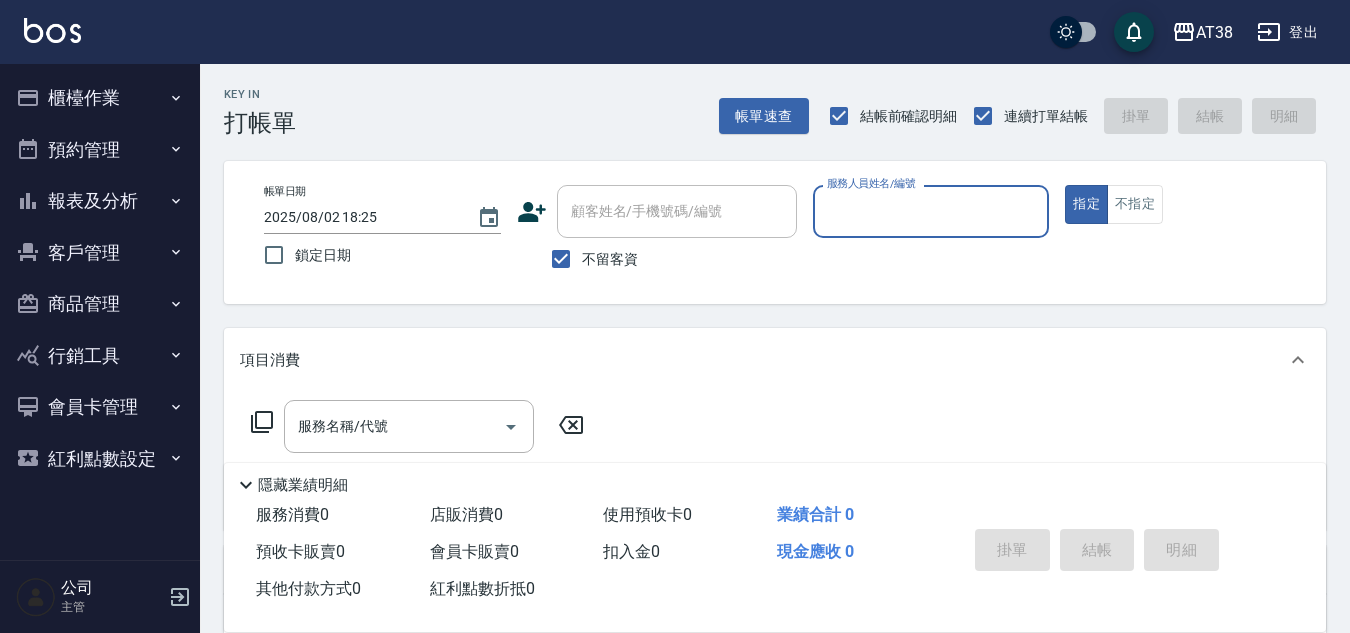 click on "登出" at bounding box center [1287, 32] 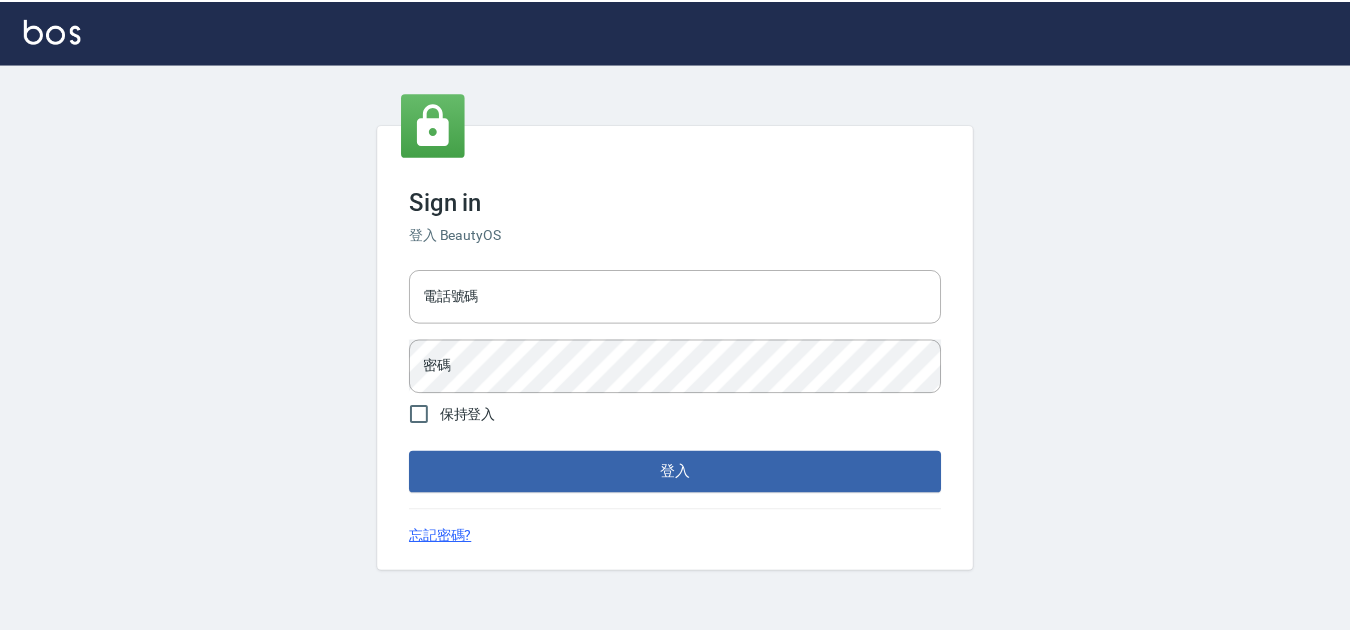 scroll, scrollTop: 0, scrollLeft: 0, axis: both 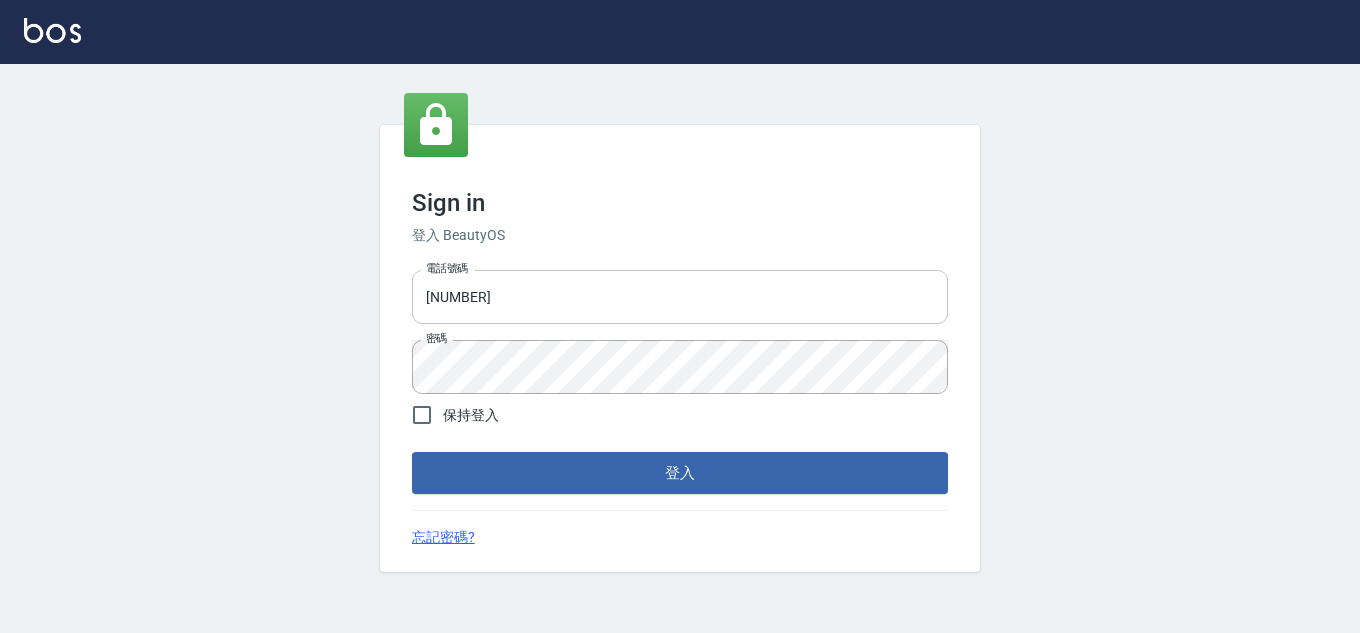 click on "[NUMBER]" at bounding box center [680, 297] 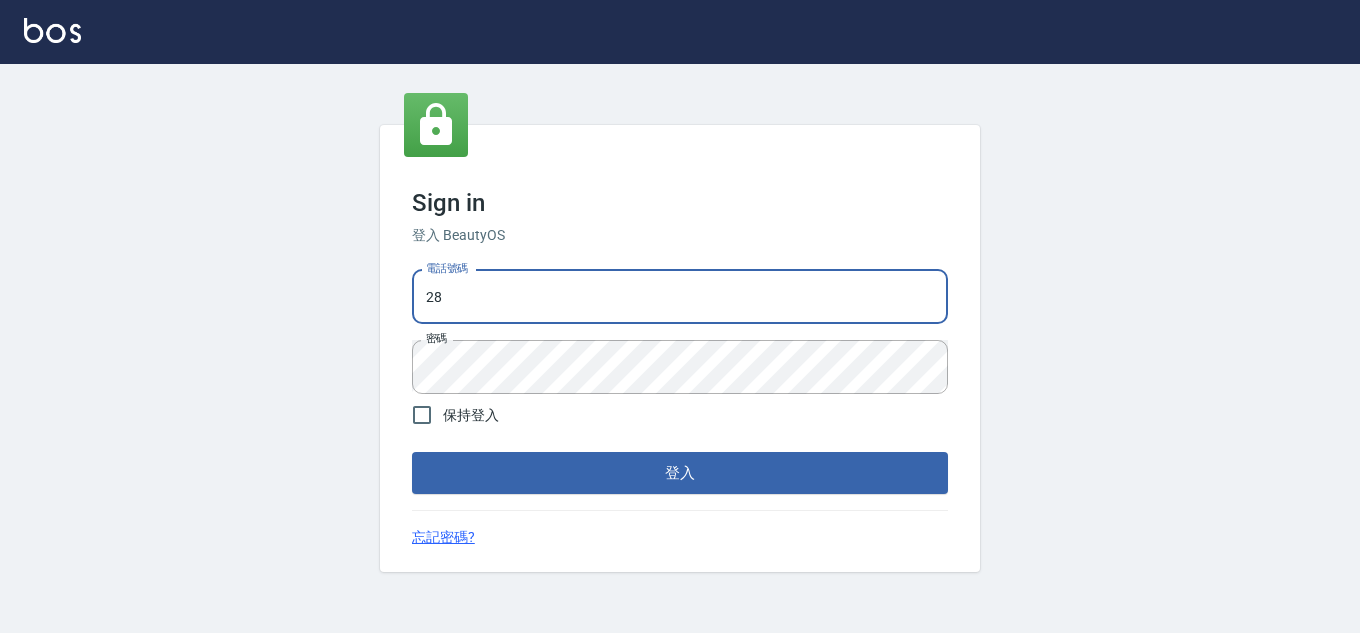 type on "2" 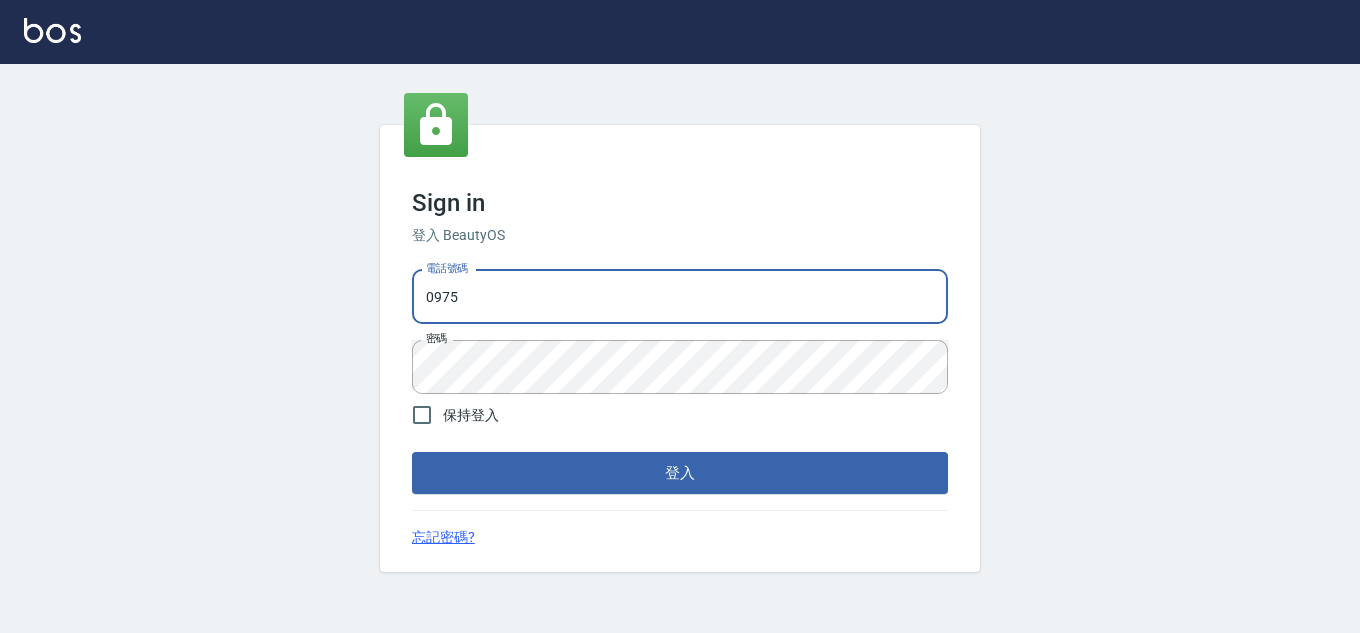 type on "[PHONE]" 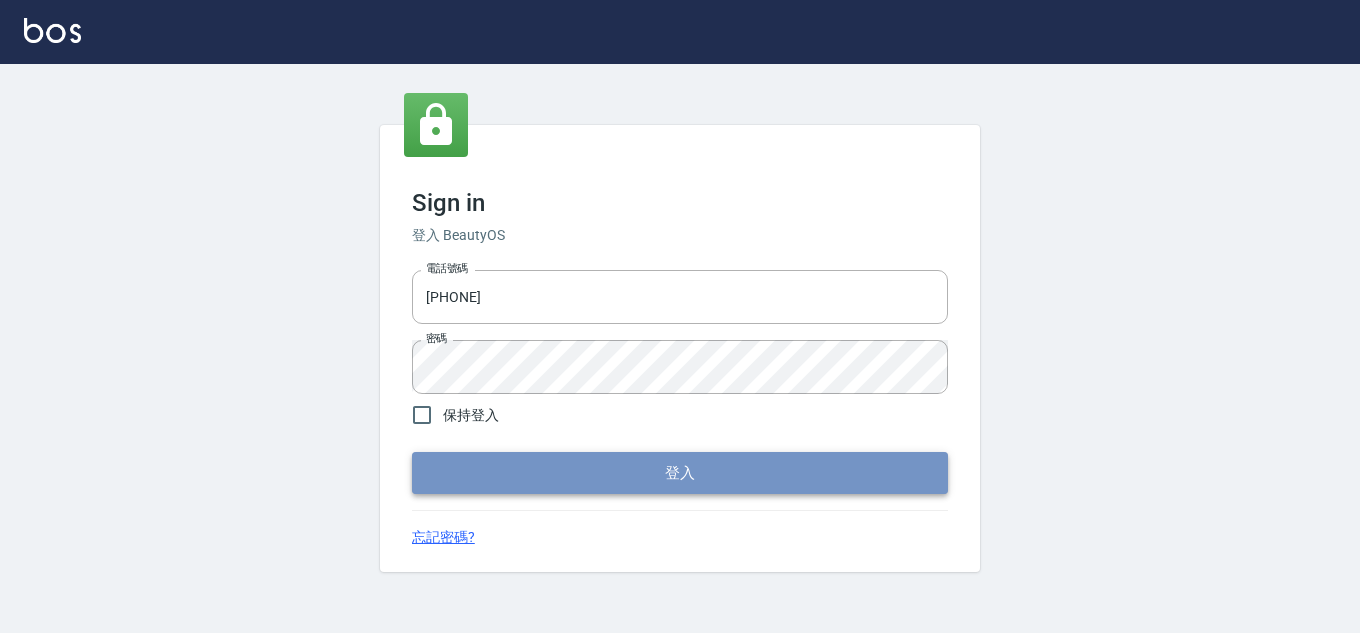 click on "登入" at bounding box center [680, 473] 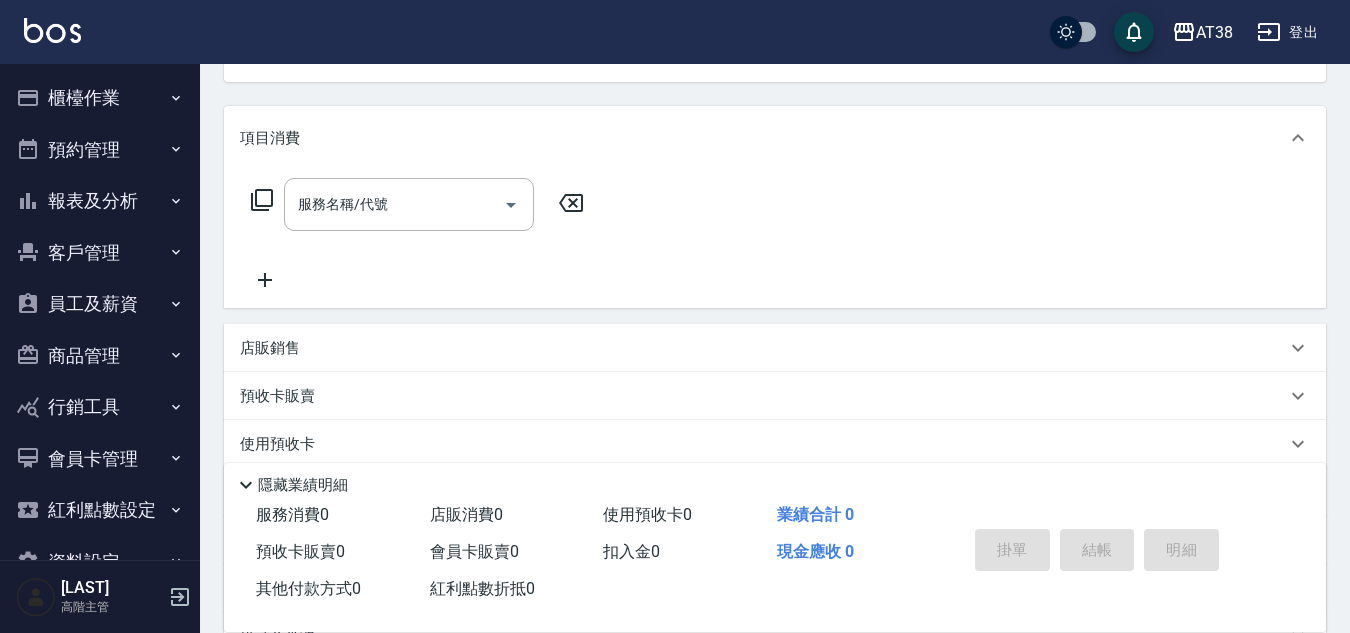 scroll, scrollTop: 100, scrollLeft: 0, axis: vertical 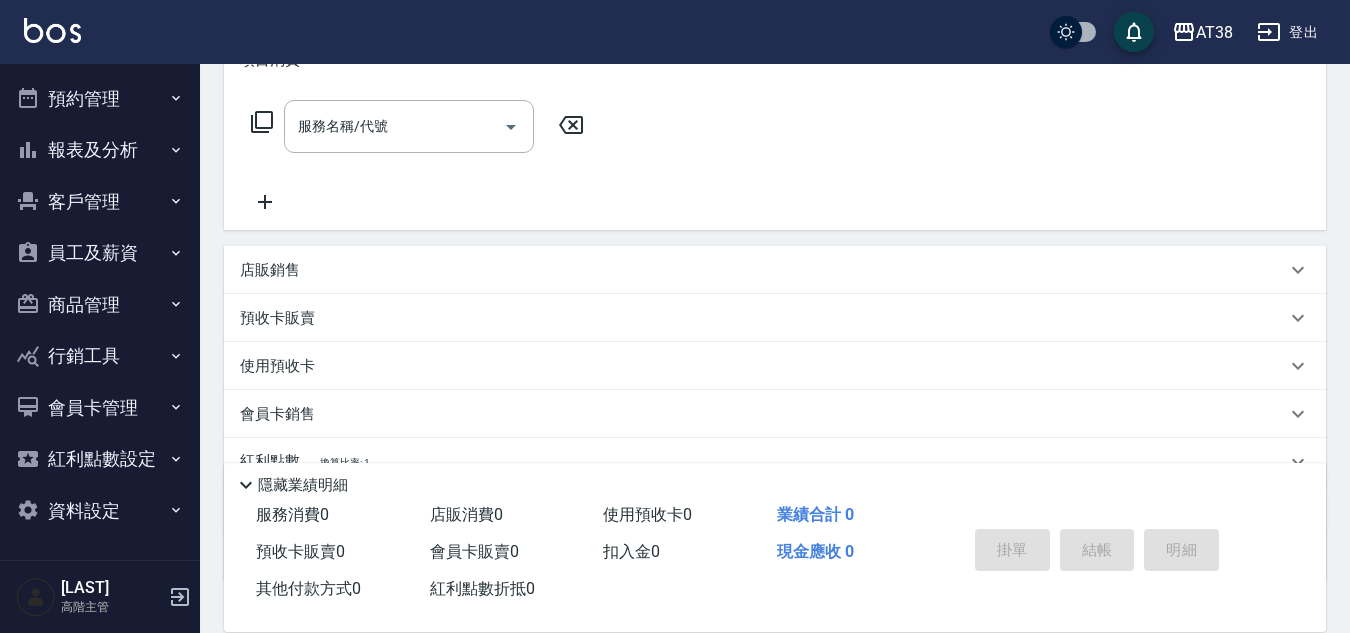 click on "資料設定" at bounding box center [100, 511] 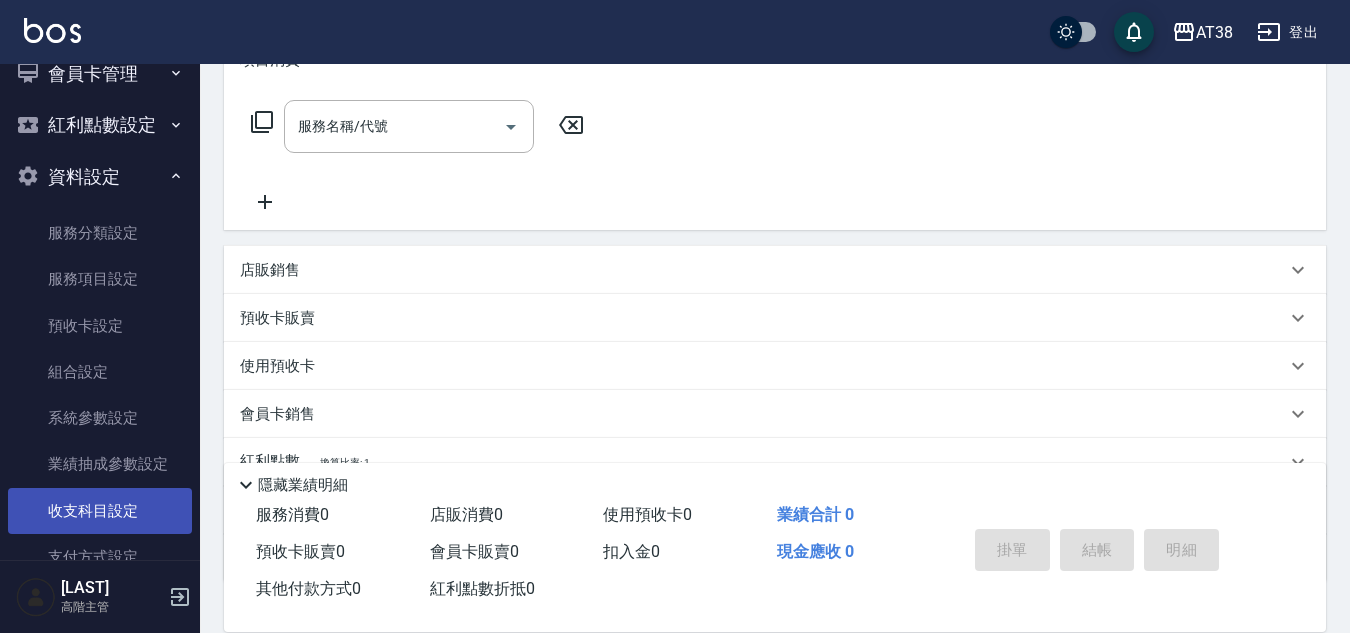scroll, scrollTop: 351, scrollLeft: 0, axis: vertical 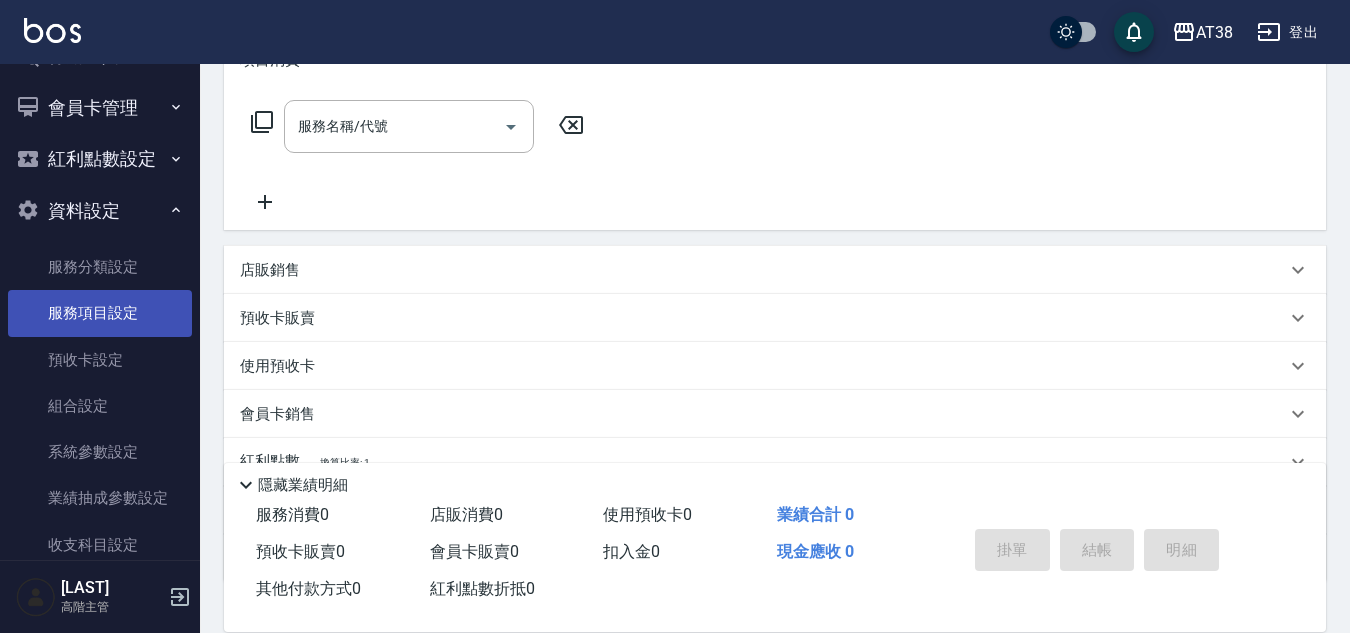 click on "服務項目設定" at bounding box center [100, 313] 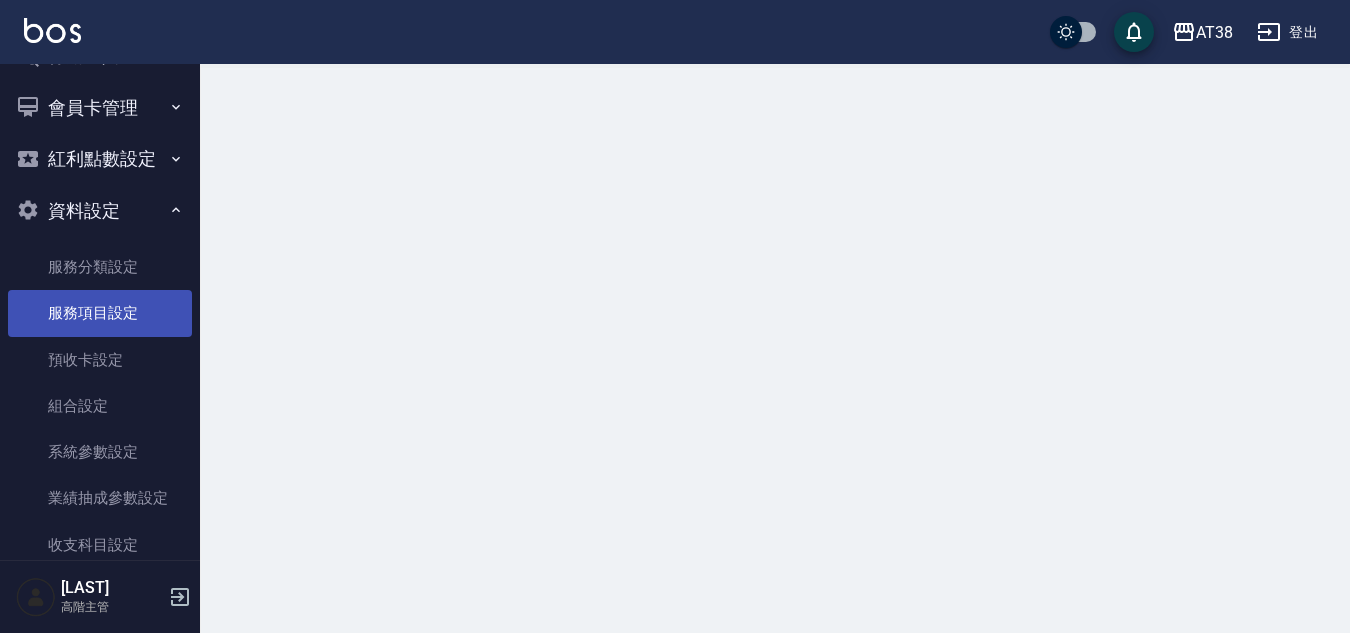 scroll, scrollTop: 0, scrollLeft: 0, axis: both 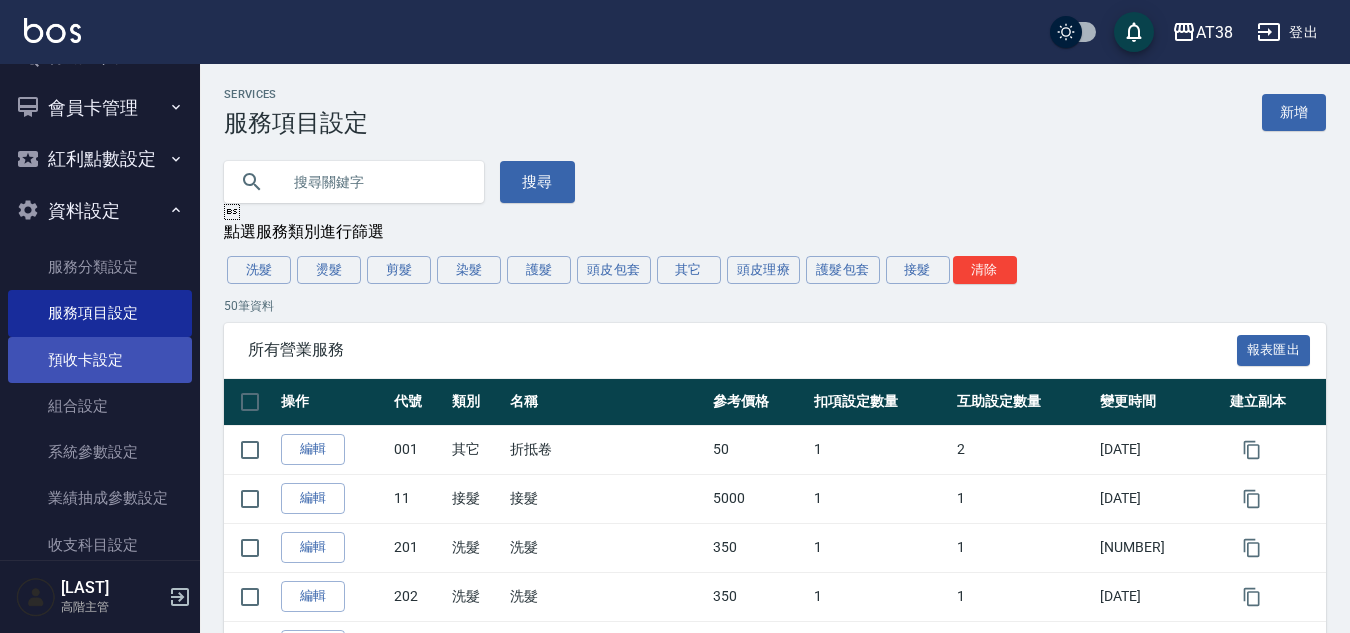 click on "預收卡設定" at bounding box center [100, 360] 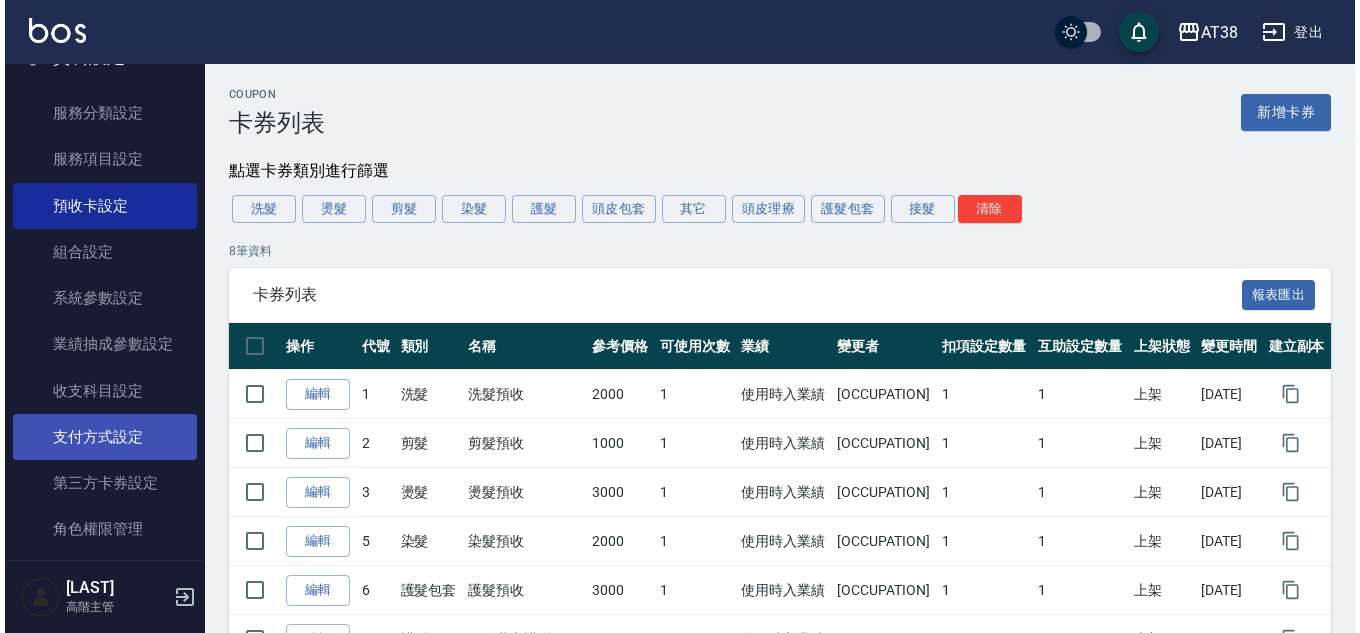 scroll, scrollTop: 530, scrollLeft: 0, axis: vertical 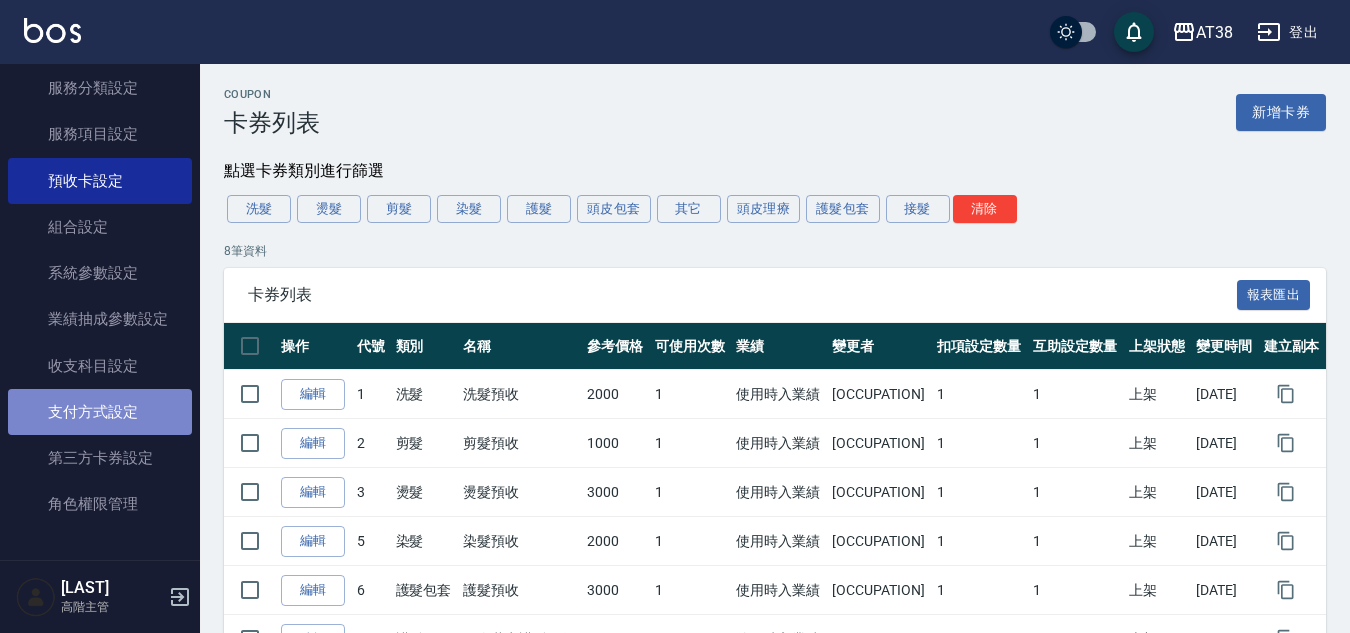 click on "支付方式設定" at bounding box center [100, 412] 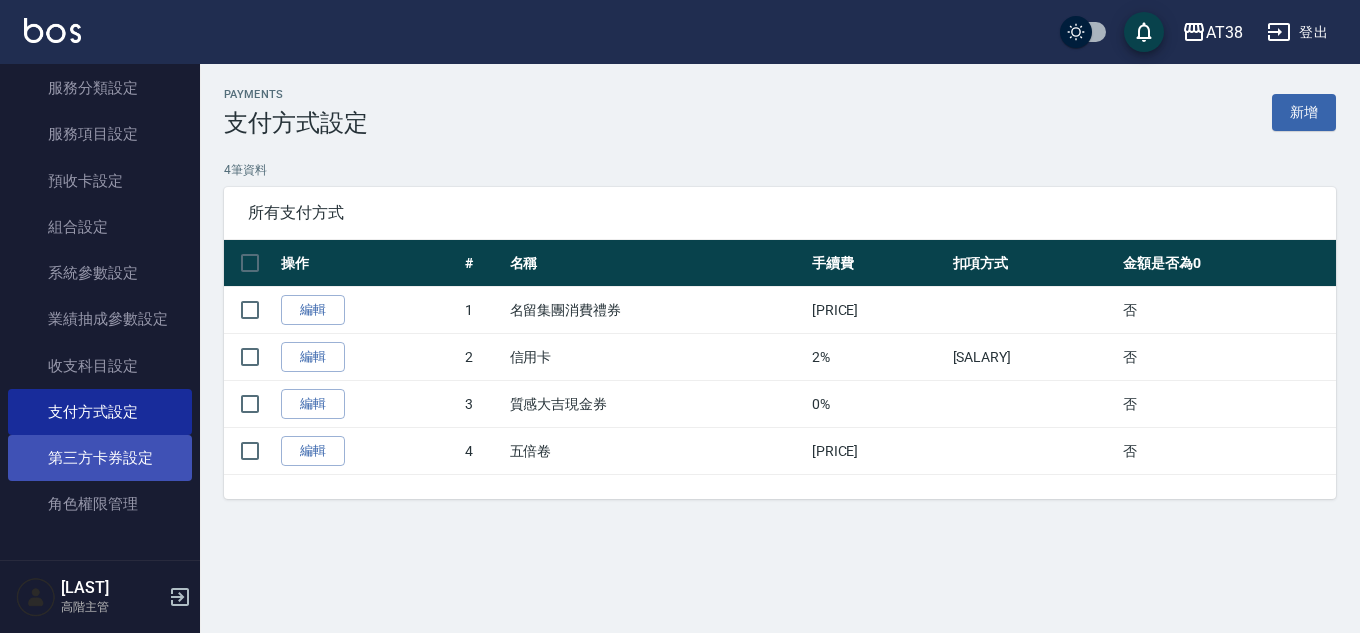 click on "第三方卡券設定" at bounding box center (100, 458) 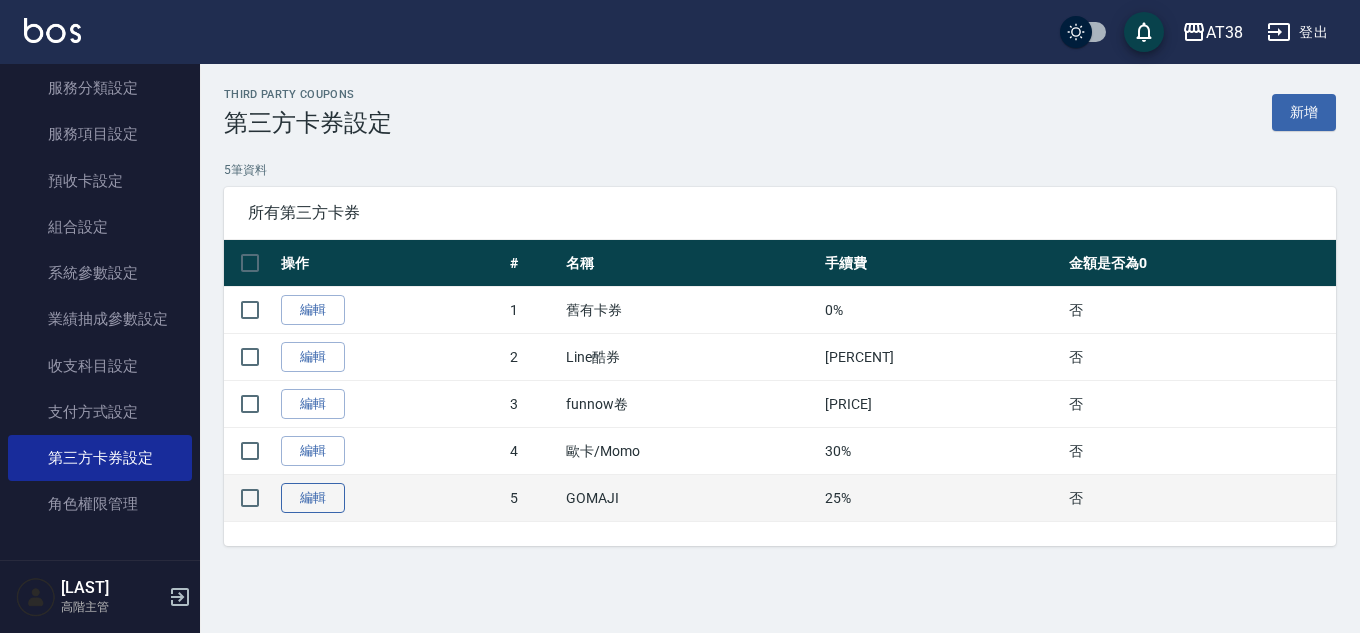 click on "編輯" at bounding box center (313, 498) 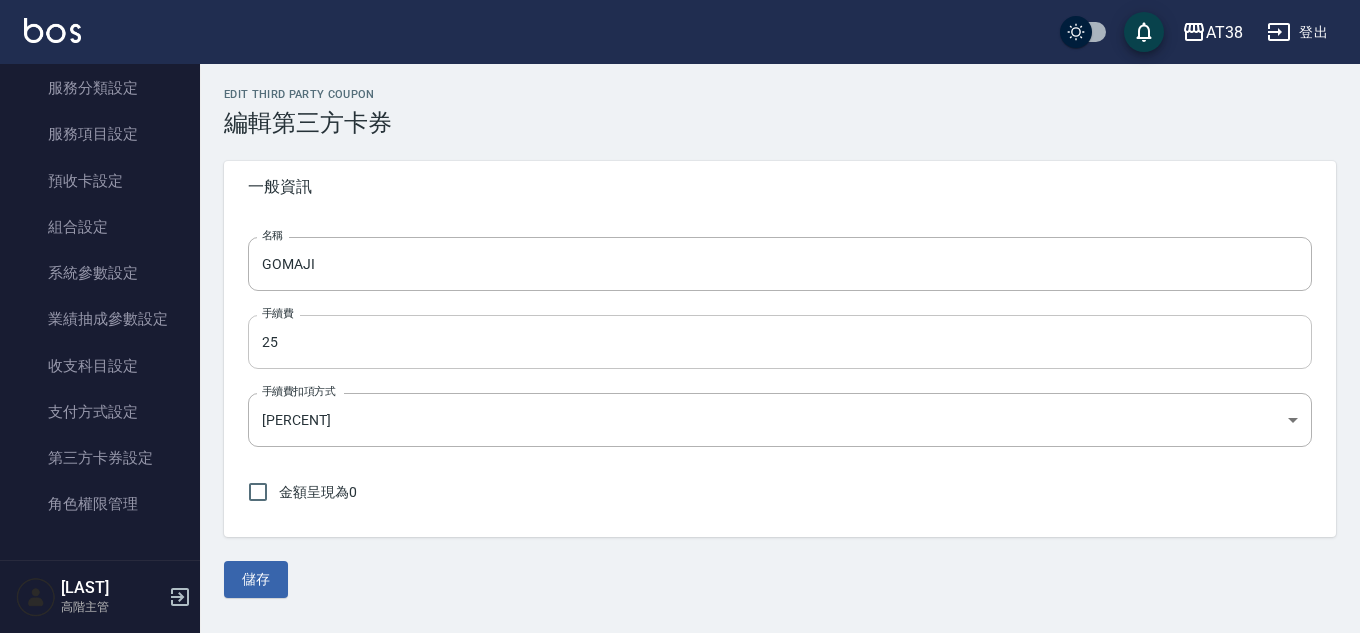 click on "25" at bounding box center [780, 342] 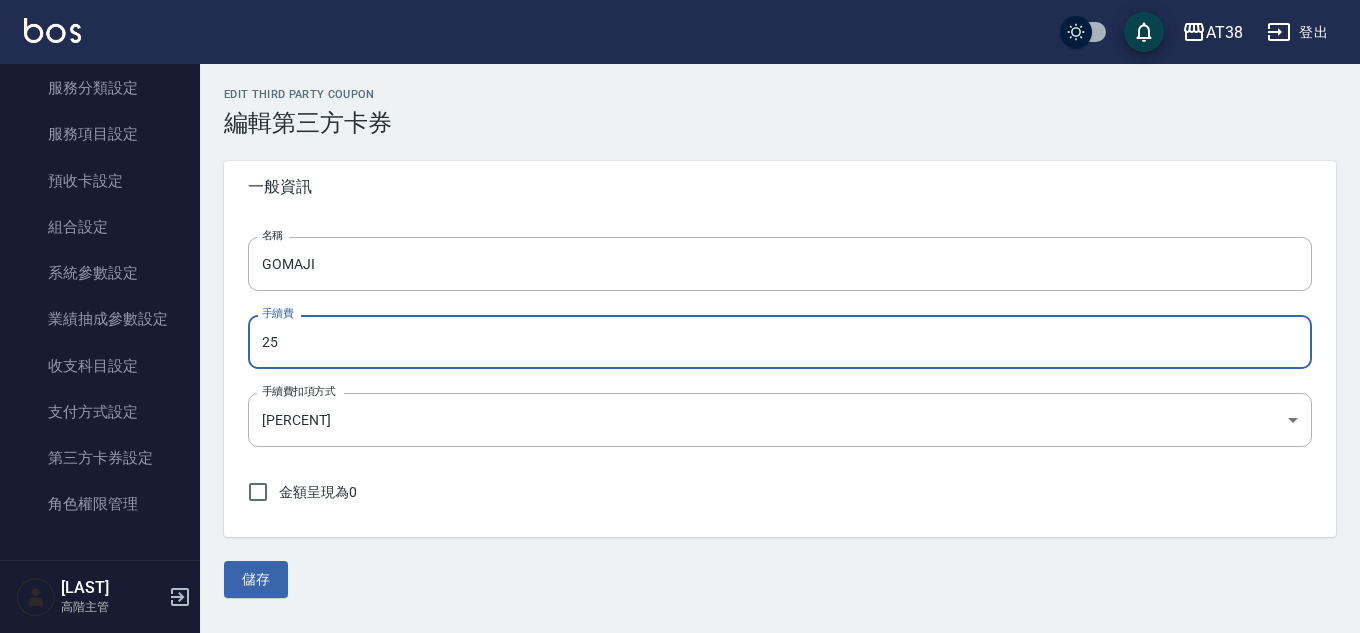 type on "2" 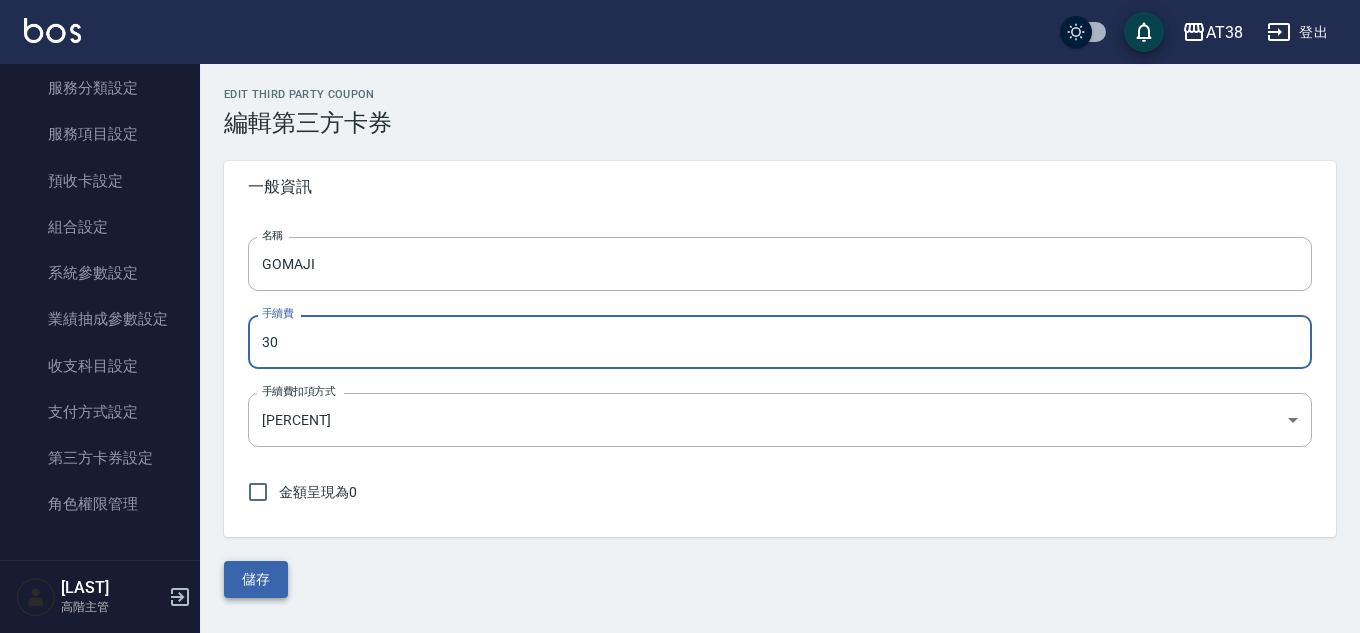 type on "30" 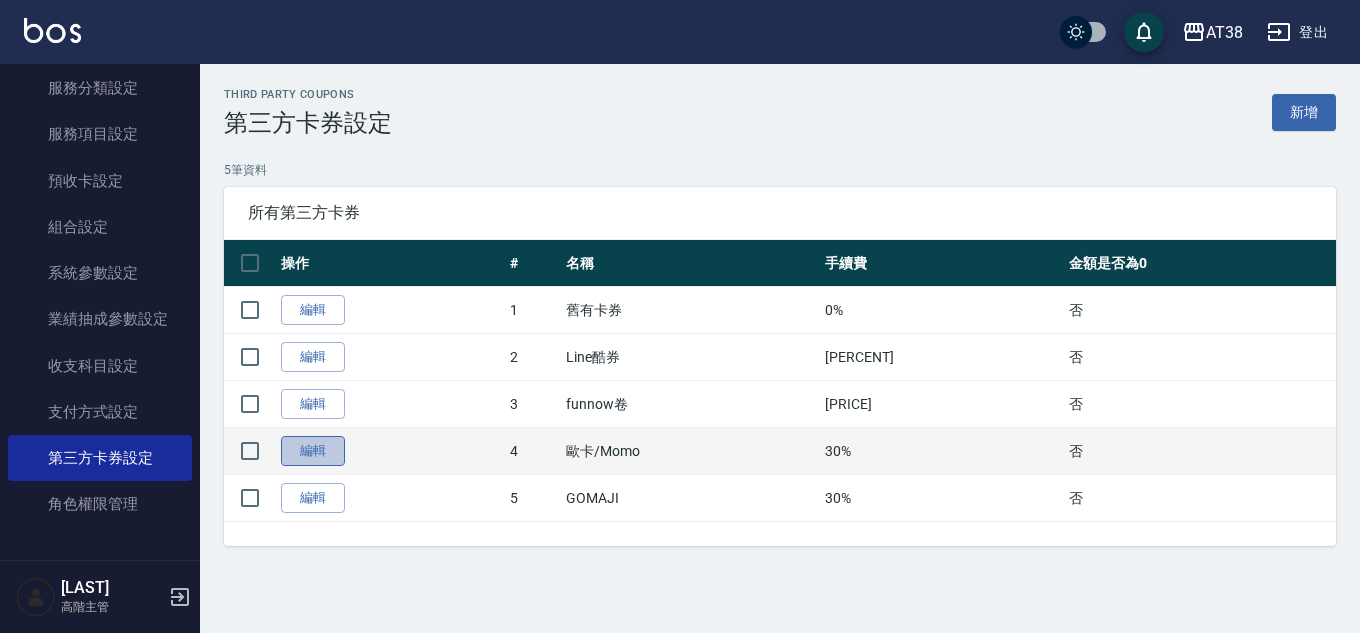 click on "編輯" at bounding box center [313, 451] 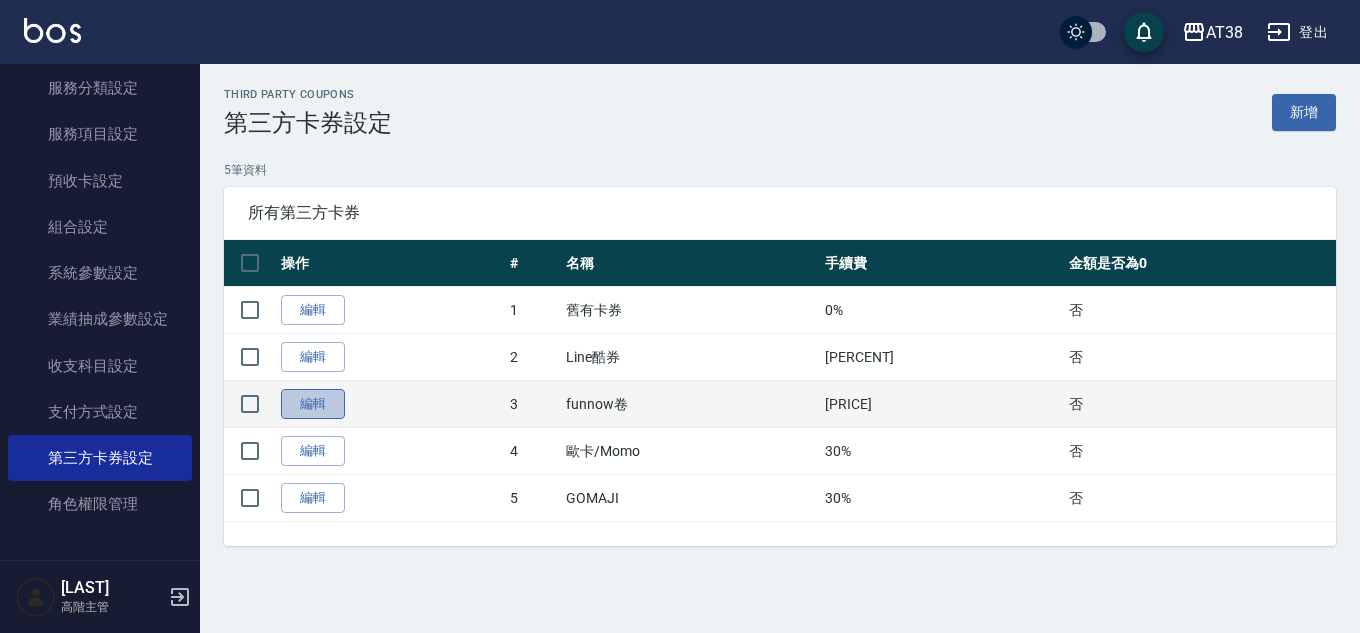 click on "編輯" at bounding box center [313, 404] 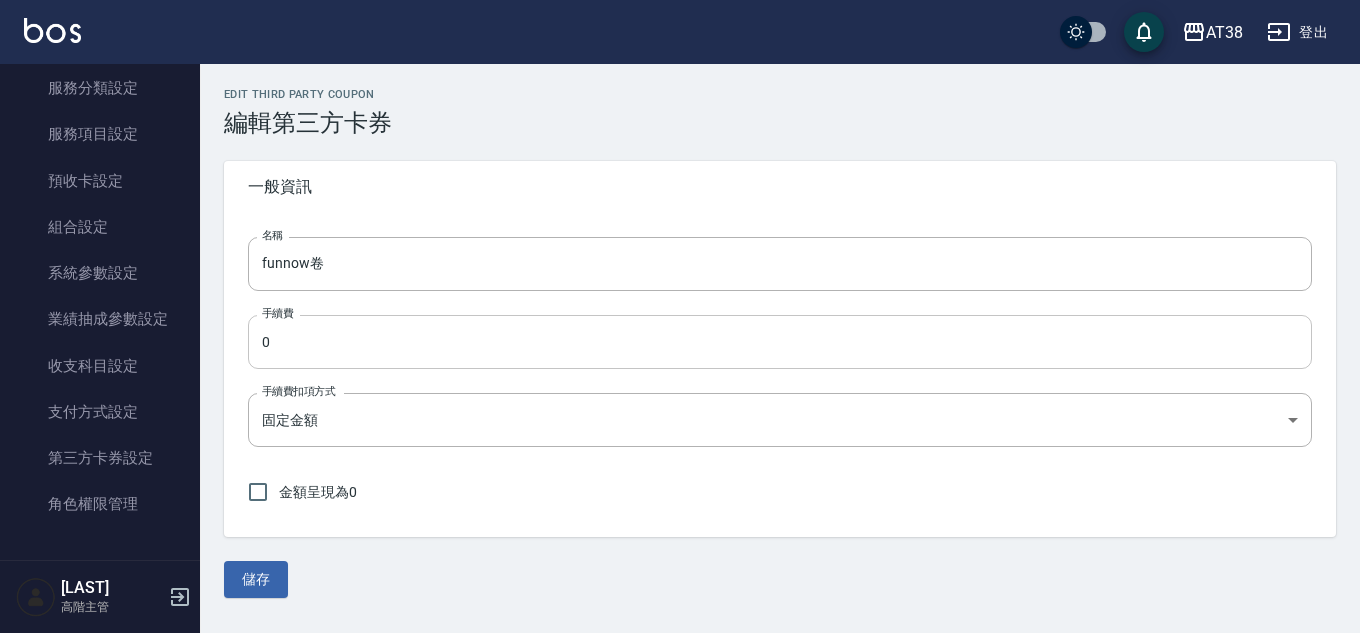 click on "0" at bounding box center (780, 342) 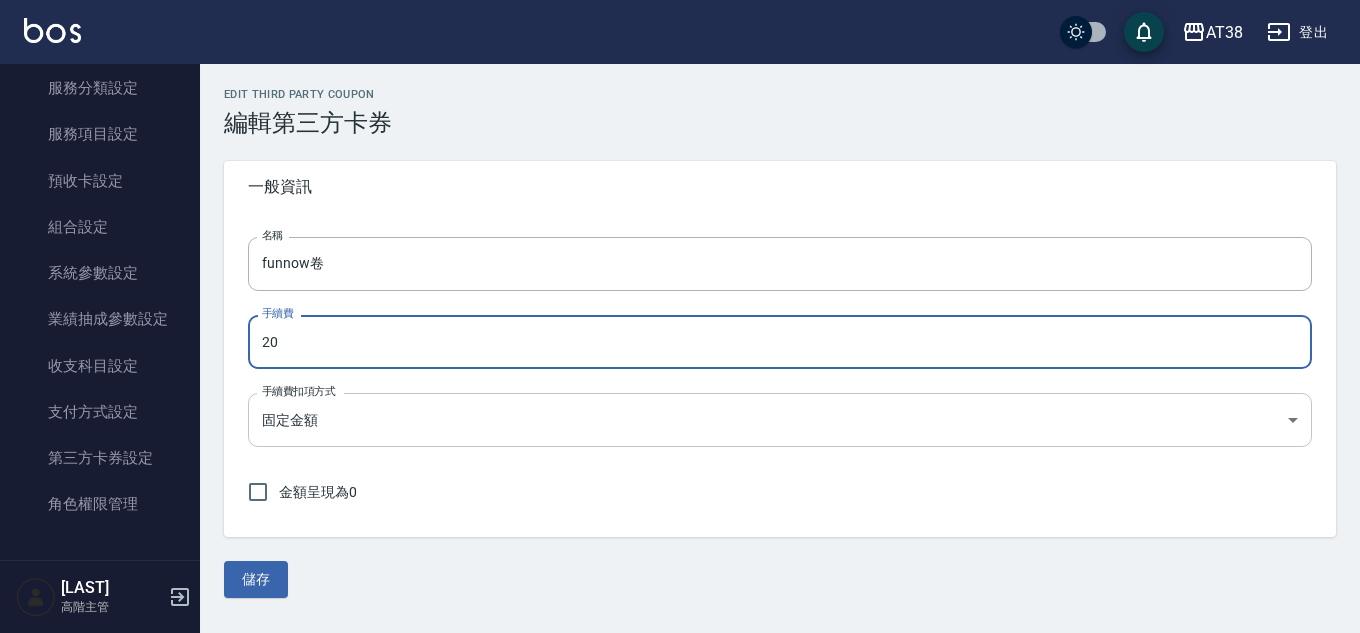 type on "20" 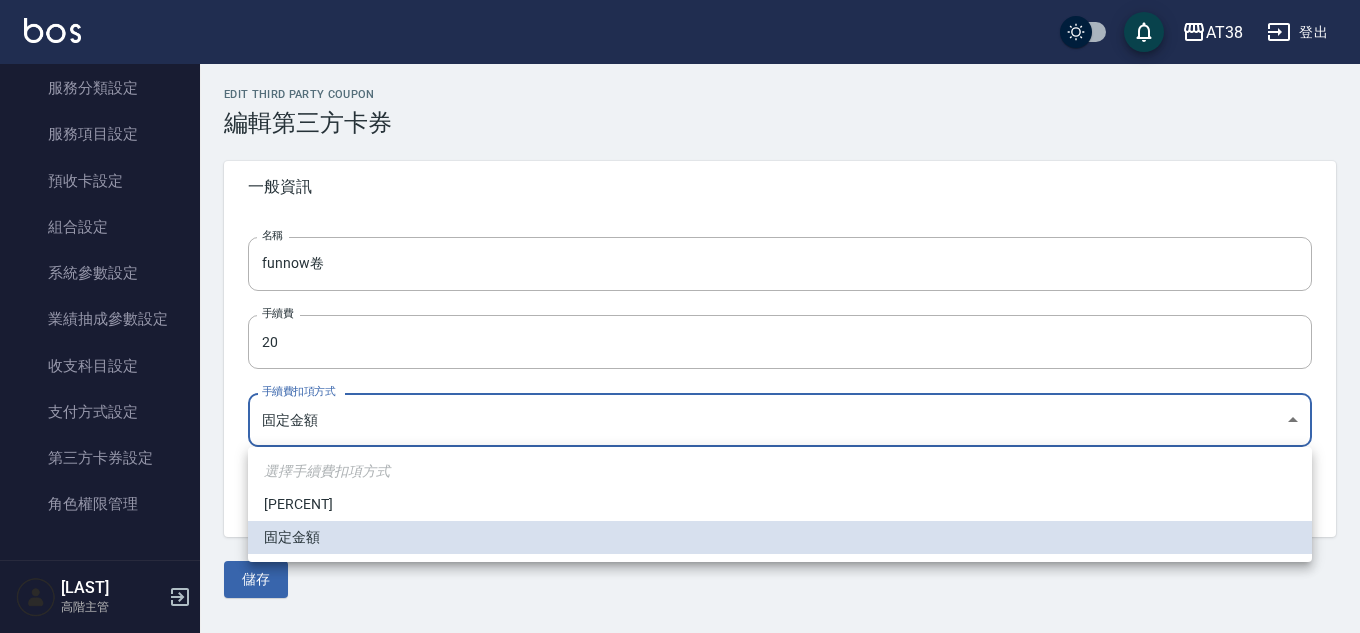 click on "AT38 登出 櫃檯作業 打帳單 帳單列表 掛單列表 座位開單 營業儀表板 現金收支登錄 高階收支登錄 材料自購登錄 每日結帳 排班表 現場電腦打卡 掃碼打卡 預約管理 預約管理 單日預約紀錄 單週預約紀錄 報表及分析 報表目錄 消費分析儀表板 店家區間累計表 店家日報表 店家排行榜 互助日報表 互助月報表 互助排行榜 互助點數明細 互助業績報表 全店業績分析表 每日業績分析表 營業統計分析表 營業項目月分析表 設計師業績表 設計師日報表 設計師業績分析表 設計師業績月報表 設計師抽成報表 設計師排行榜 商品銷售排行榜 商品消耗明細 商品進銷貨報表 商品庫存表 商品庫存盤點表 會員卡銷售報表 服務扣項明細表 單一服務項目查詢 店販抽成明細 店販分類抽成明細 顧客入金餘額表 顧客卡券餘額表 每日非現金明細 每日收支明細 收支分類明細表 收支匯款表 損益表" at bounding box center [680, 316] 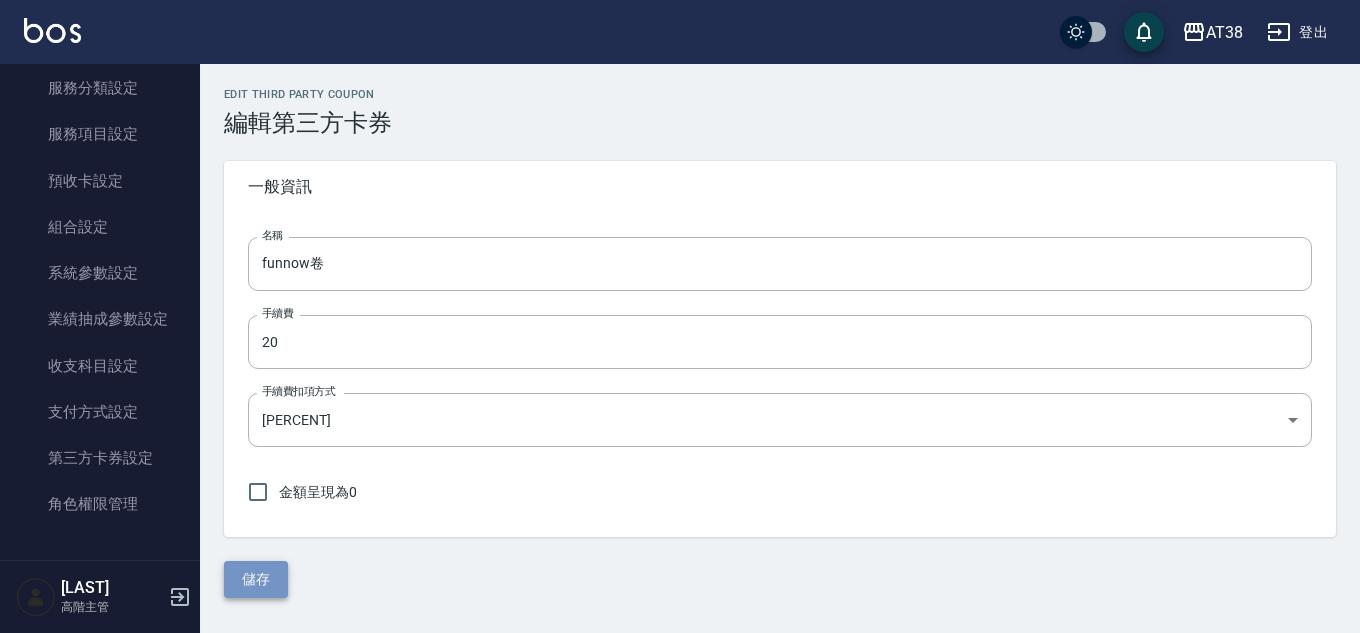 click on "儲存" at bounding box center [256, 579] 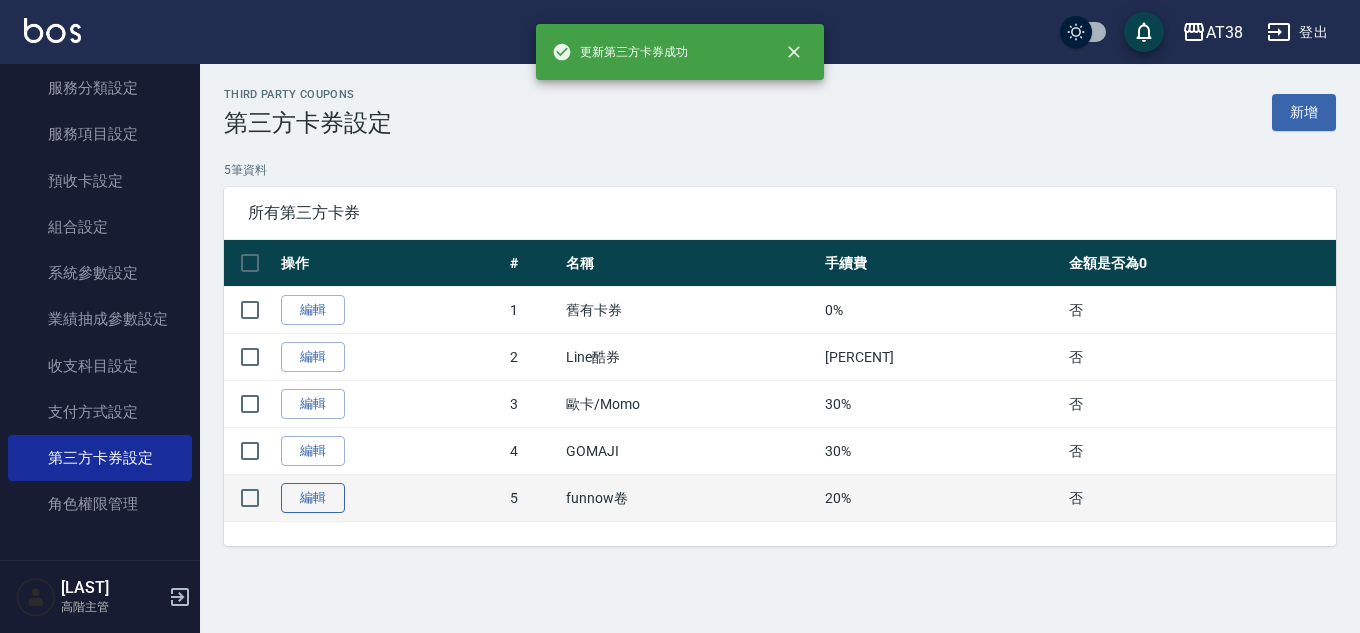 click on "編輯" at bounding box center [313, 498] 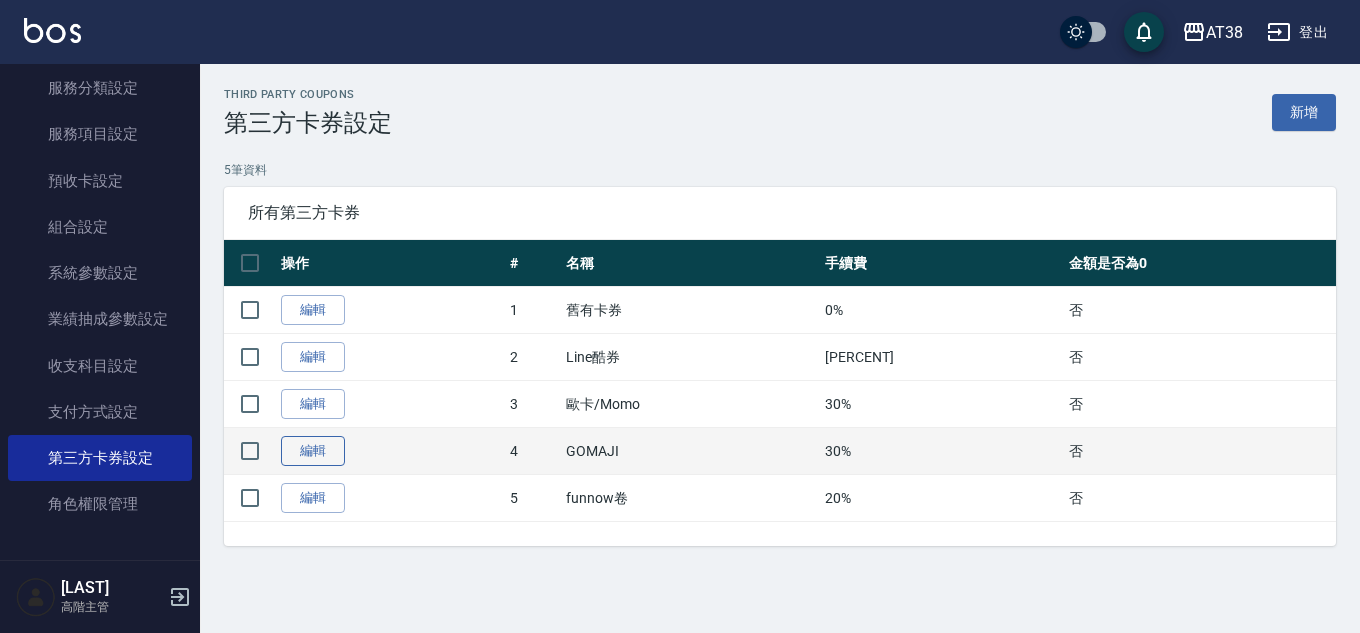 click on "編輯" at bounding box center [313, 451] 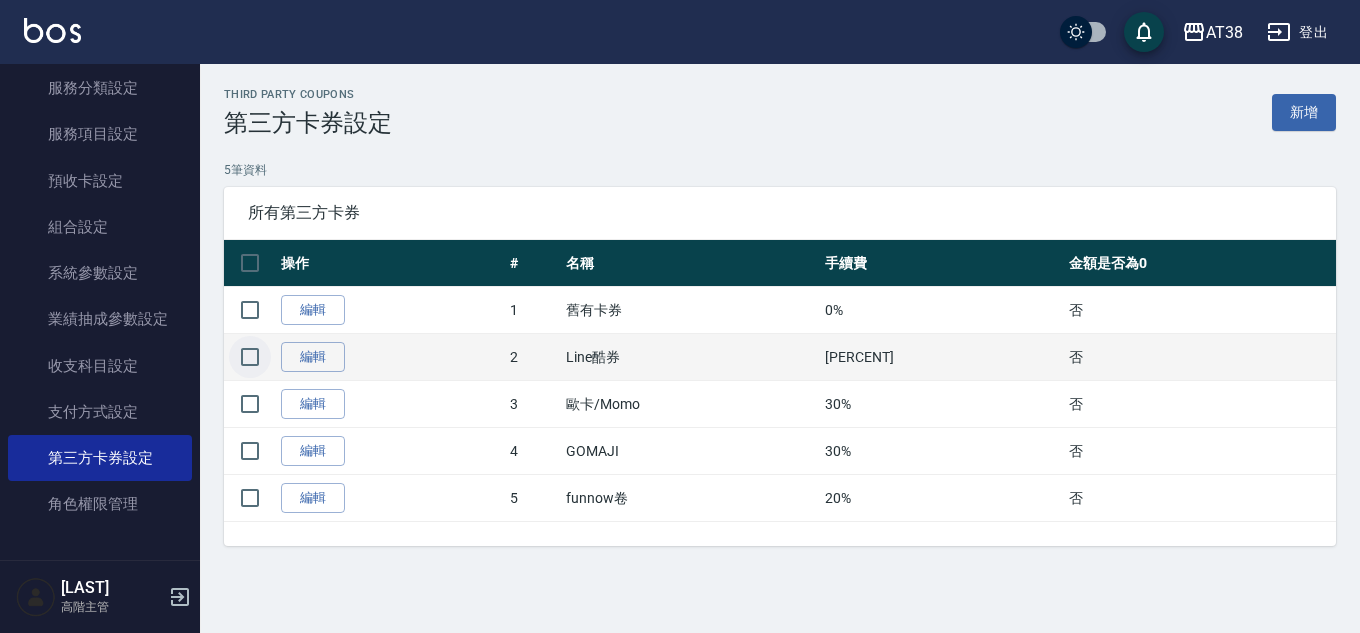 click at bounding box center (250, 357) 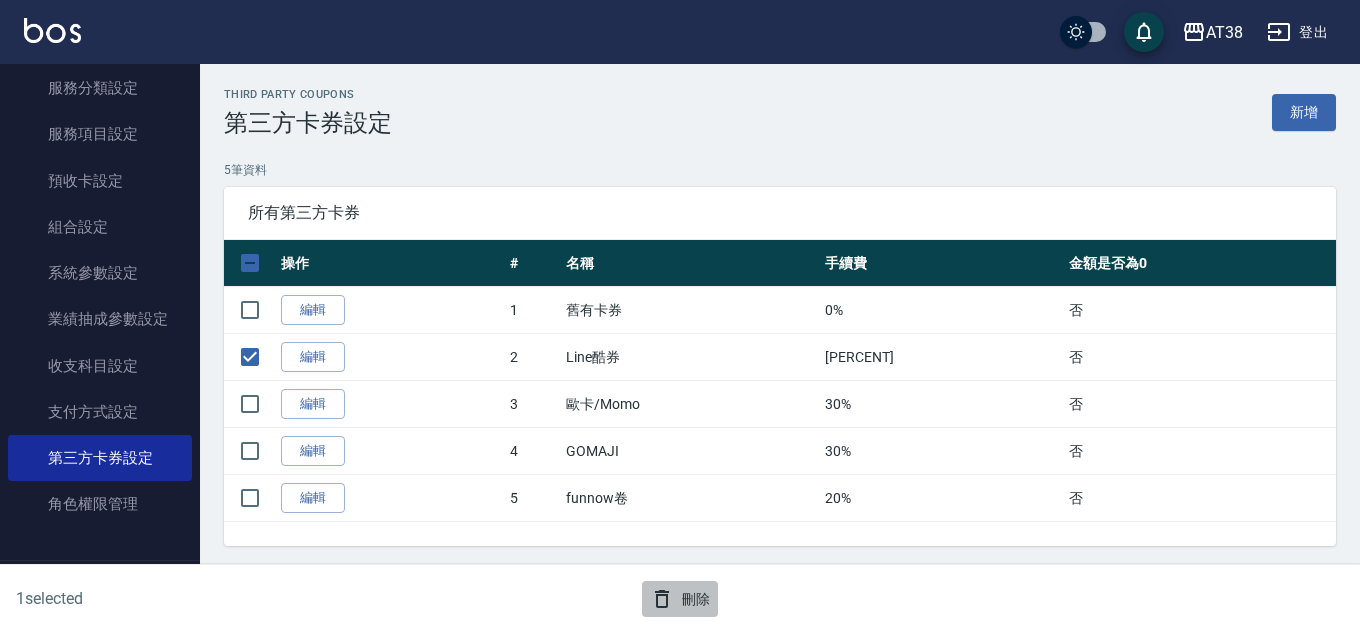 click on "刪除" at bounding box center [680, 599] 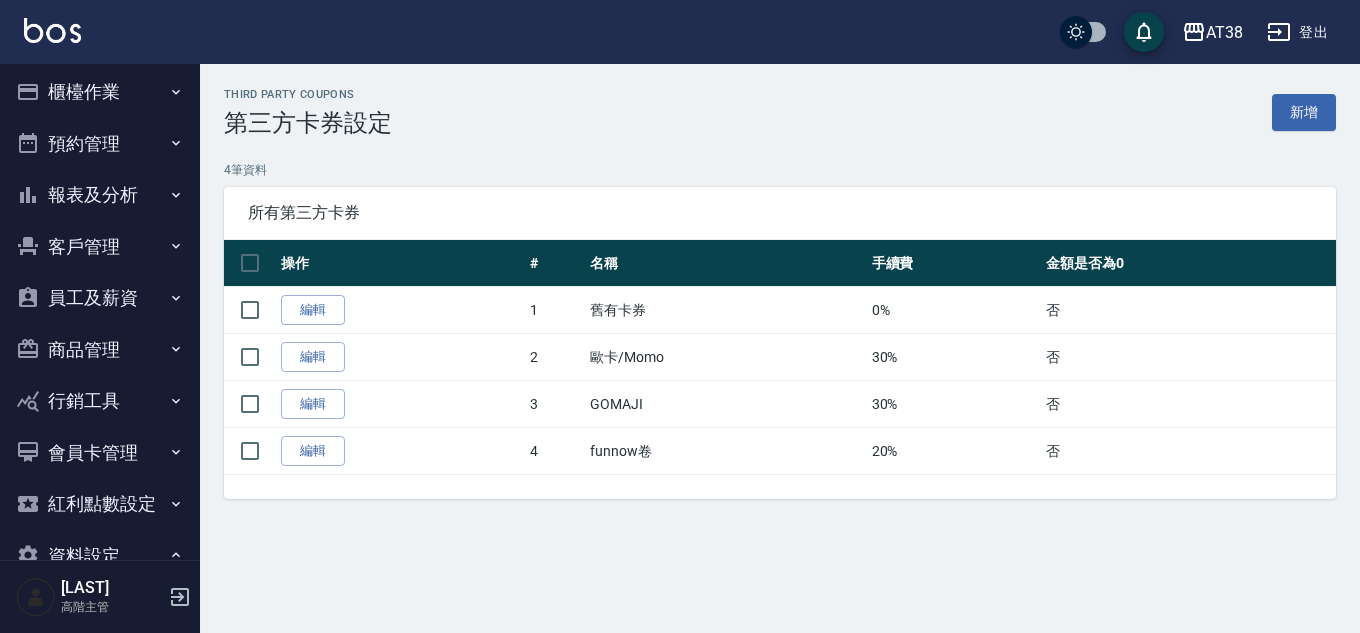 scroll, scrollTop: 0, scrollLeft: 0, axis: both 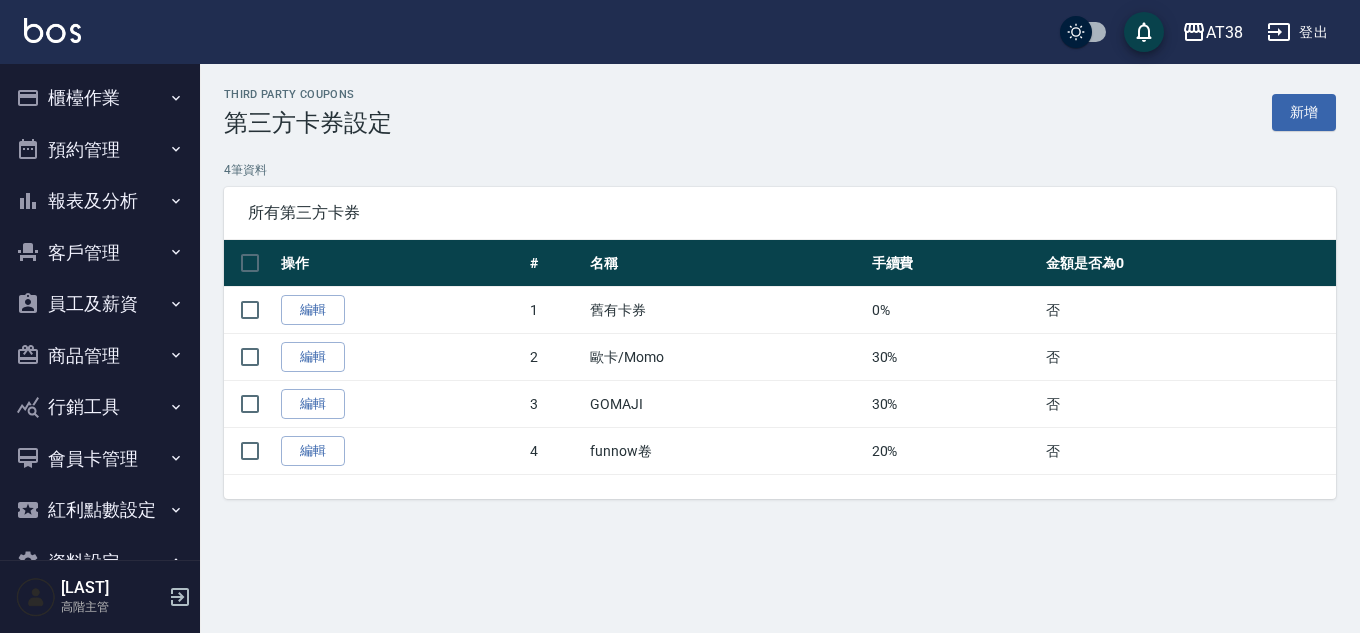 click on "登出" at bounding box center (1297, 32) 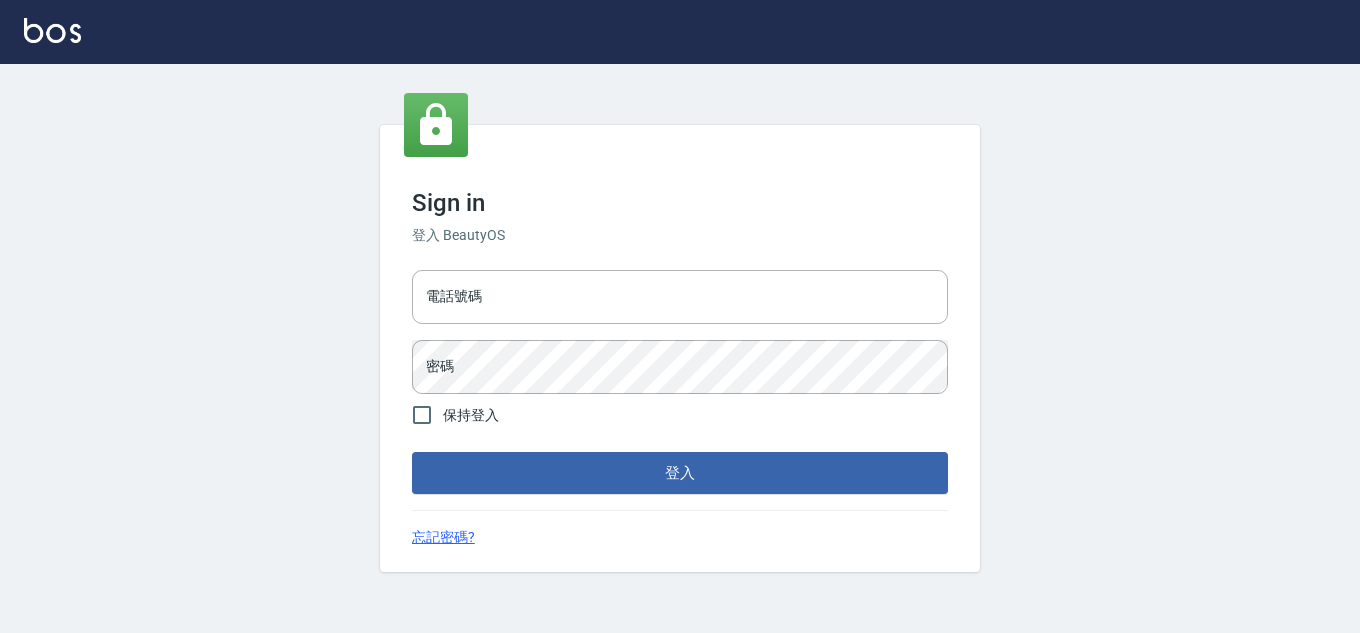 type on "28822767" 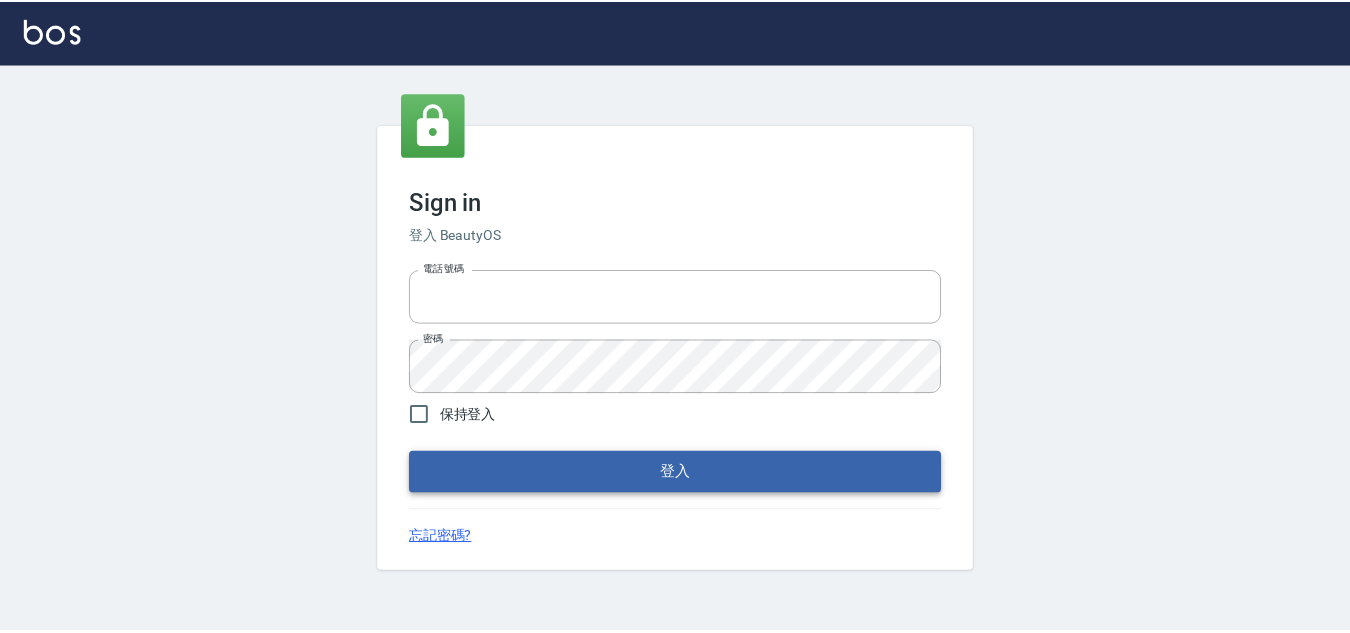 scroll, scrollTop: 0, scrollLeft: 0, axis: both 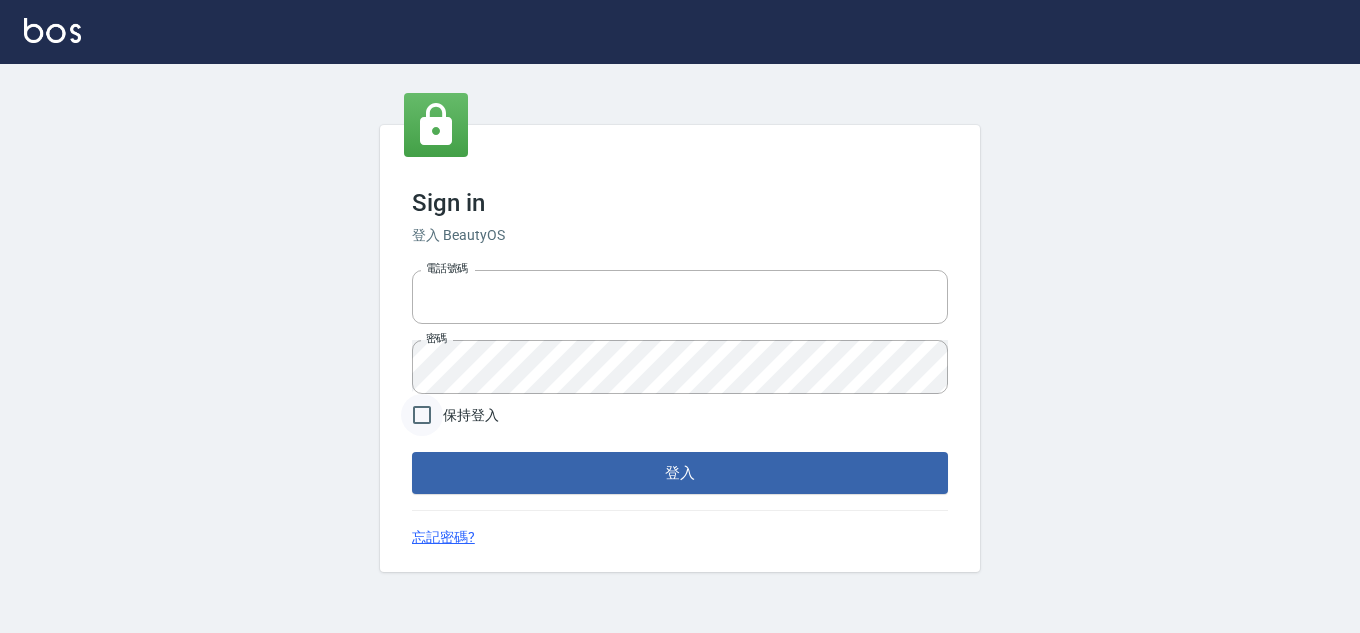 type on "28822767" 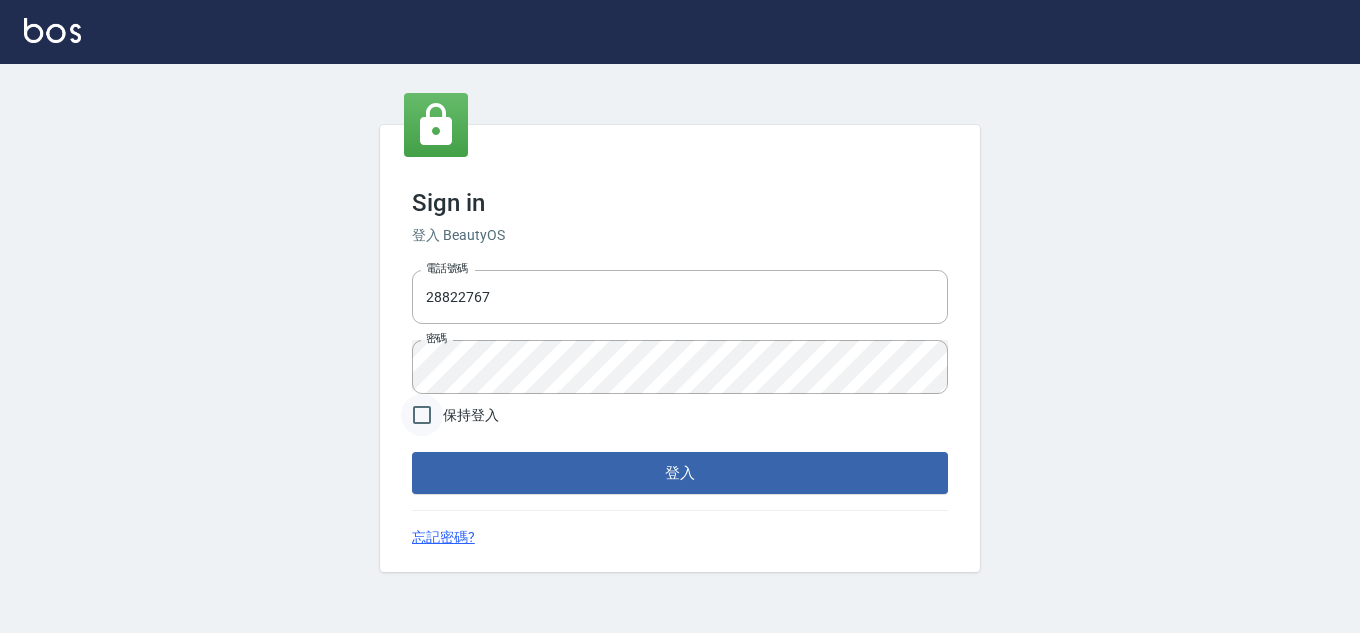 click on "保持登入" at bounding box center [422, 415] 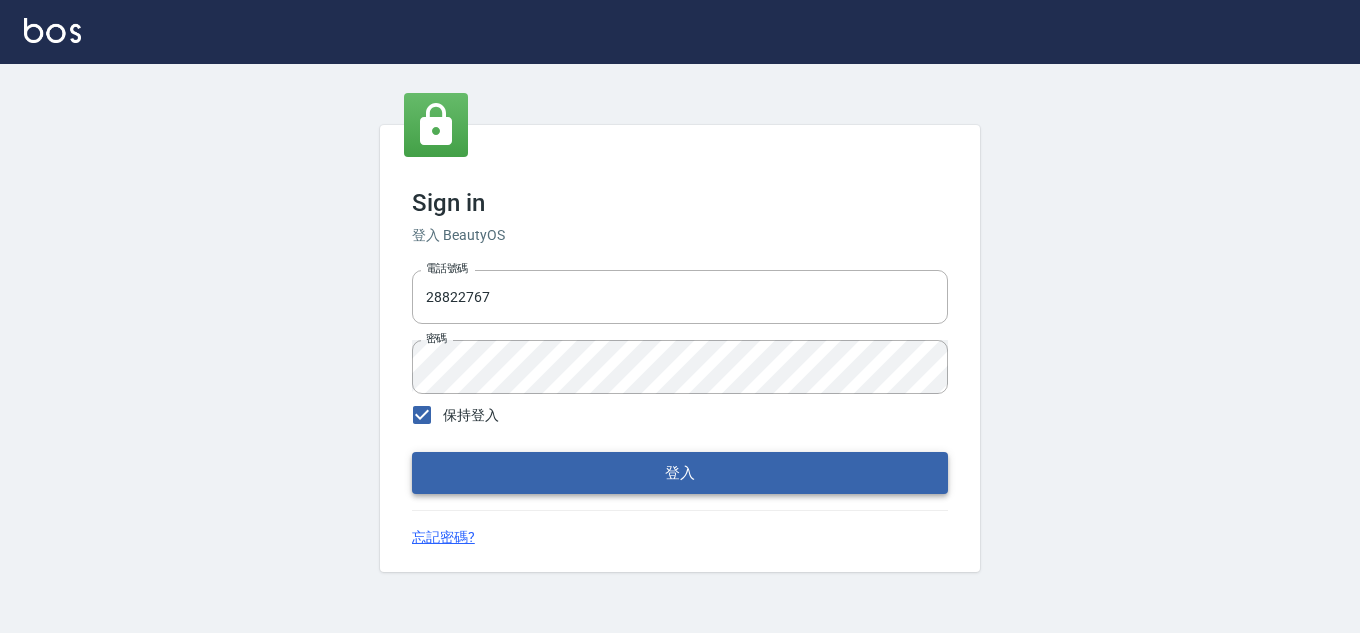 click on "登入" at bounding box center [680, 473] 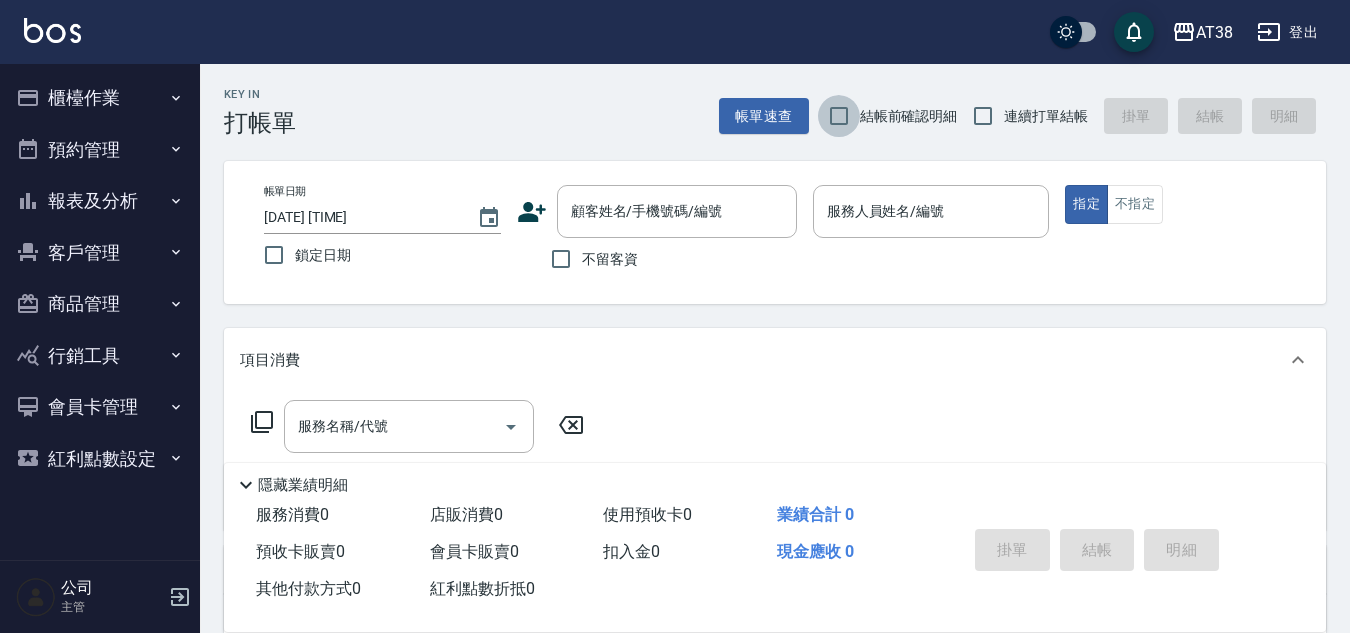 click on "結帳前確認明細" at bounding box center [839, 116] 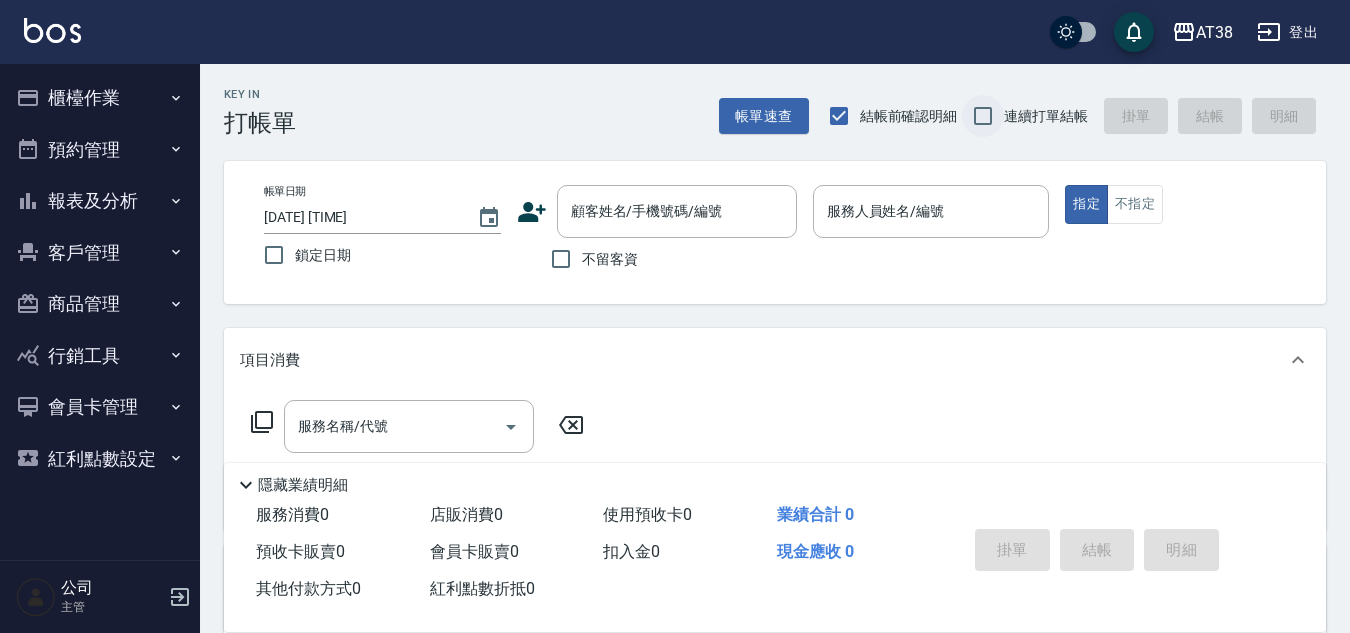 click on "連續打單結帳" at bounding box center (983, 116) 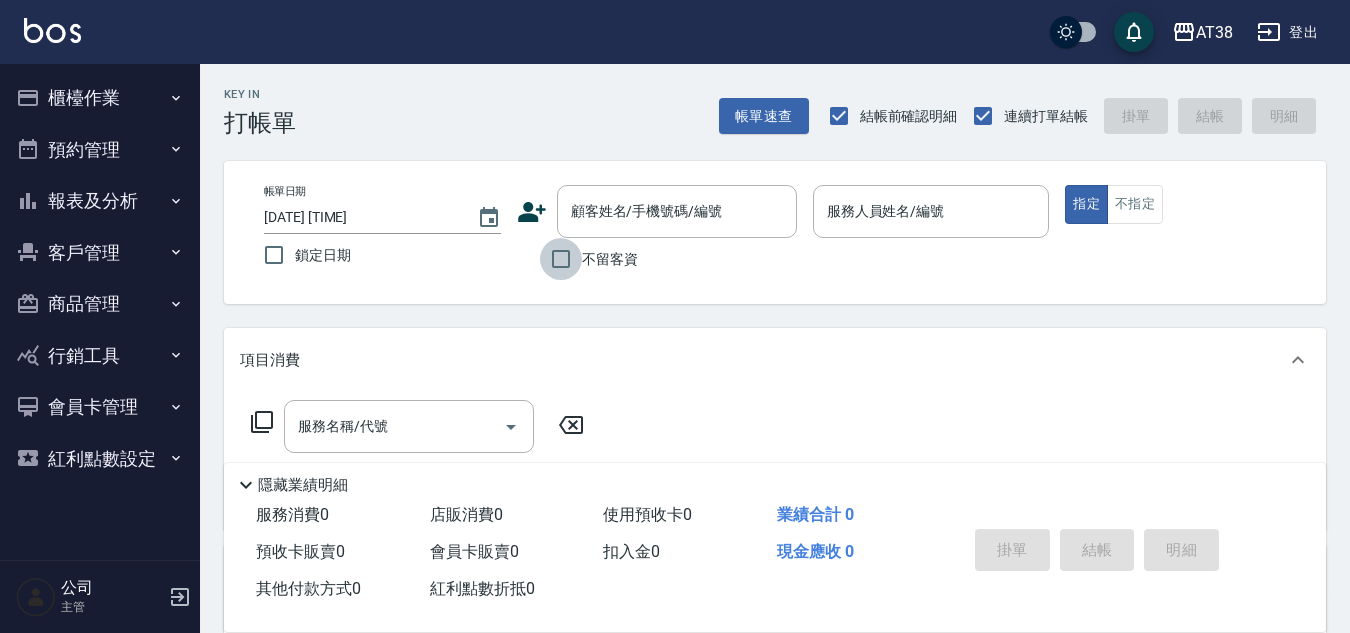 click on "不留客資" at bounding box center [561, 259] 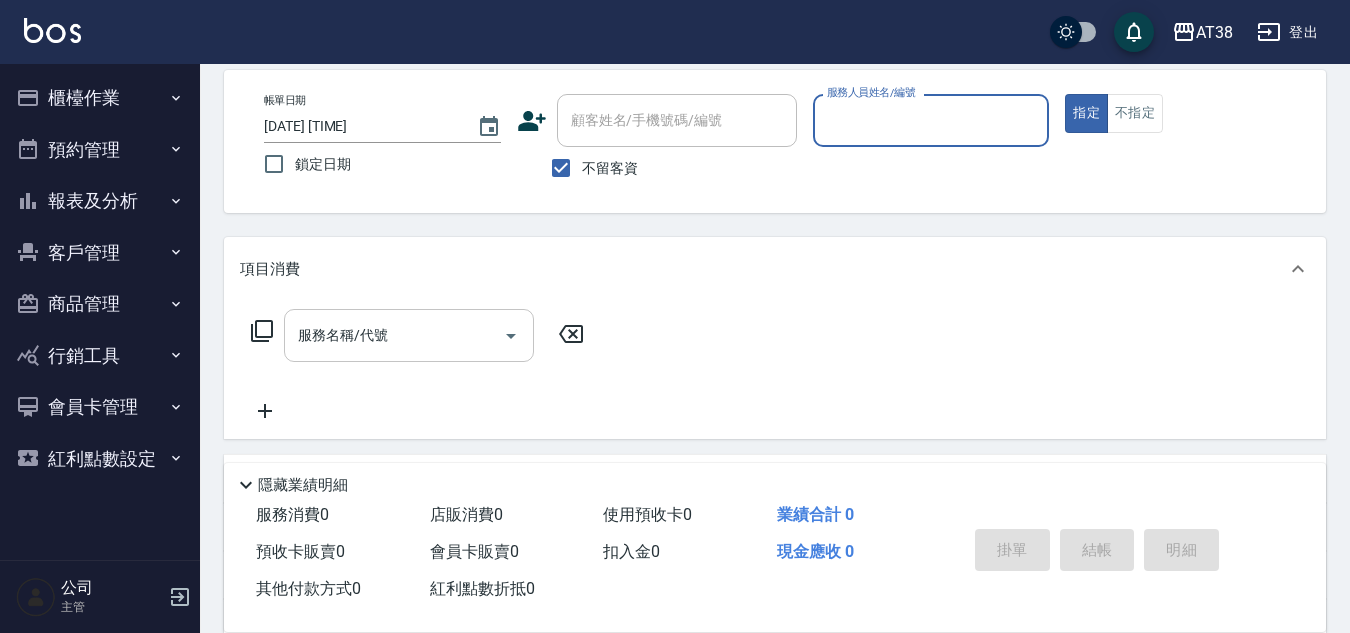 scroll, scrollTop: 0, scrollLeft: 0, axis: both 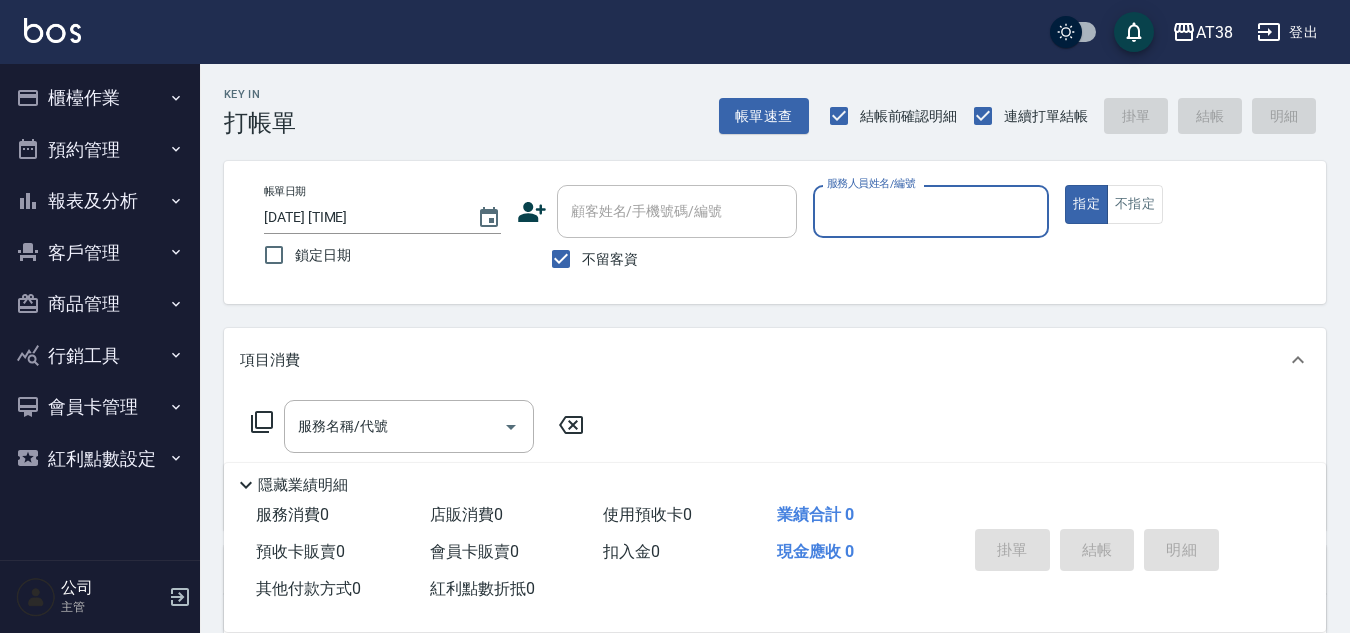 click on "櫃檯作業" at bounding box center (100, 98) 